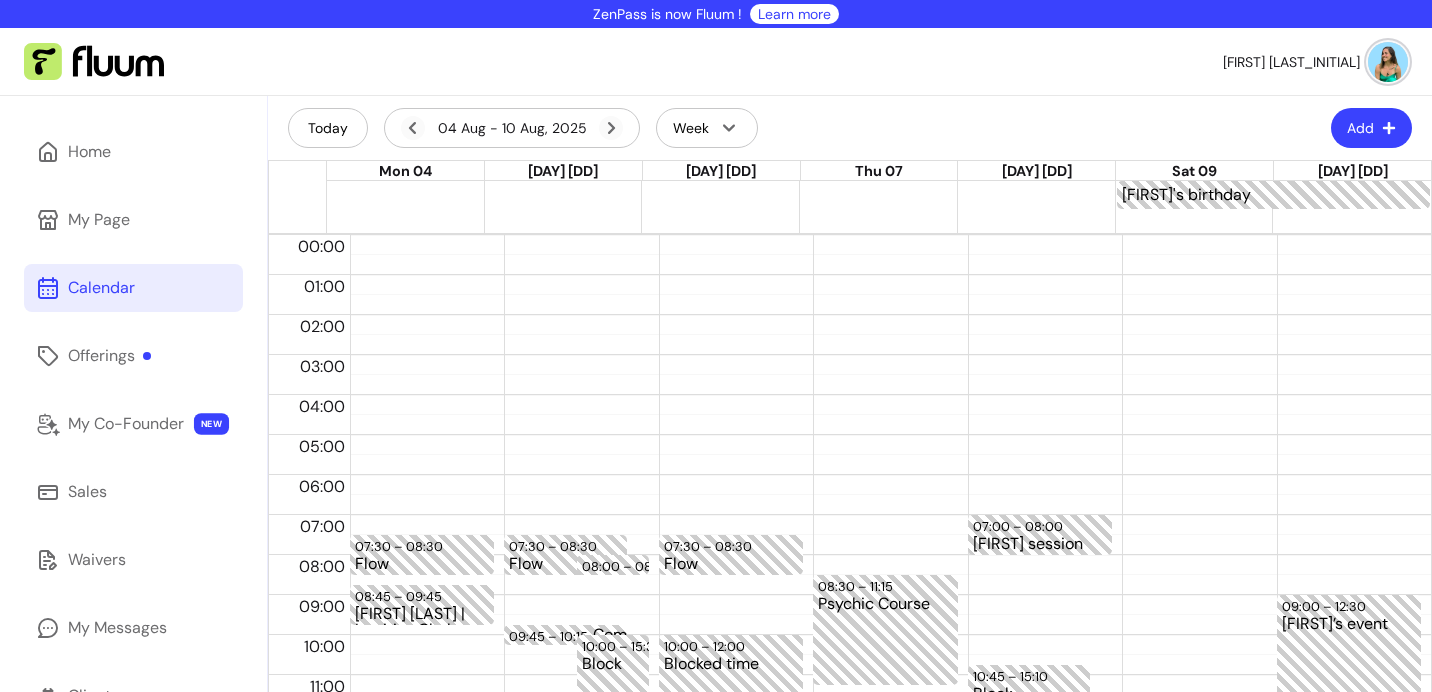 scroll, scrollTop: 0, scrollLeft: 0, axis: both 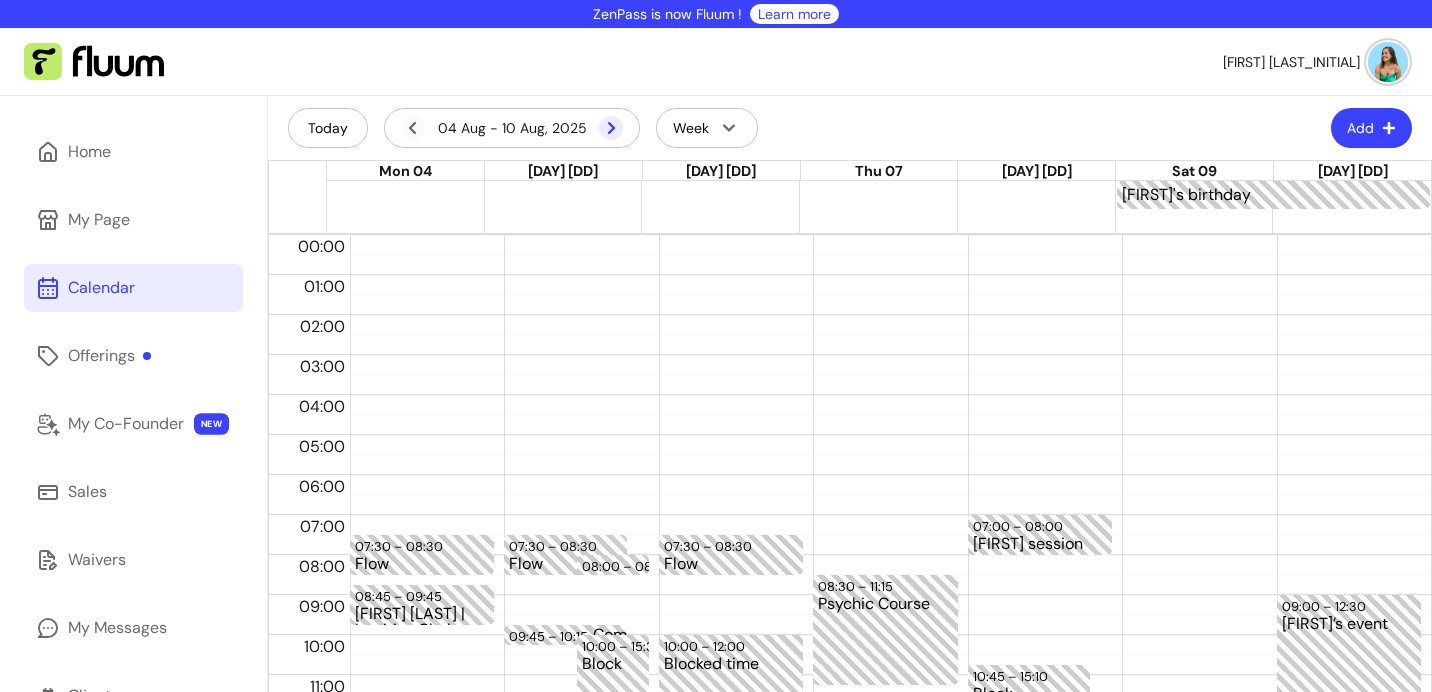 click 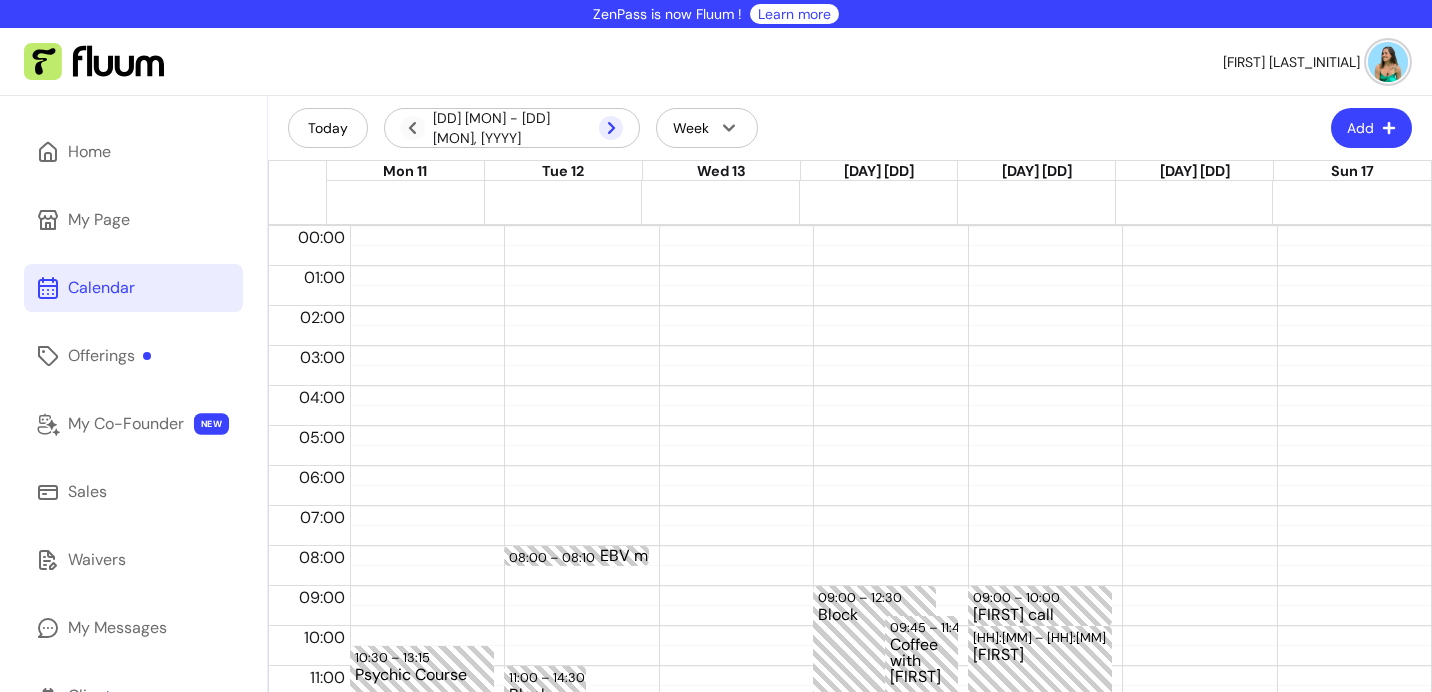 click 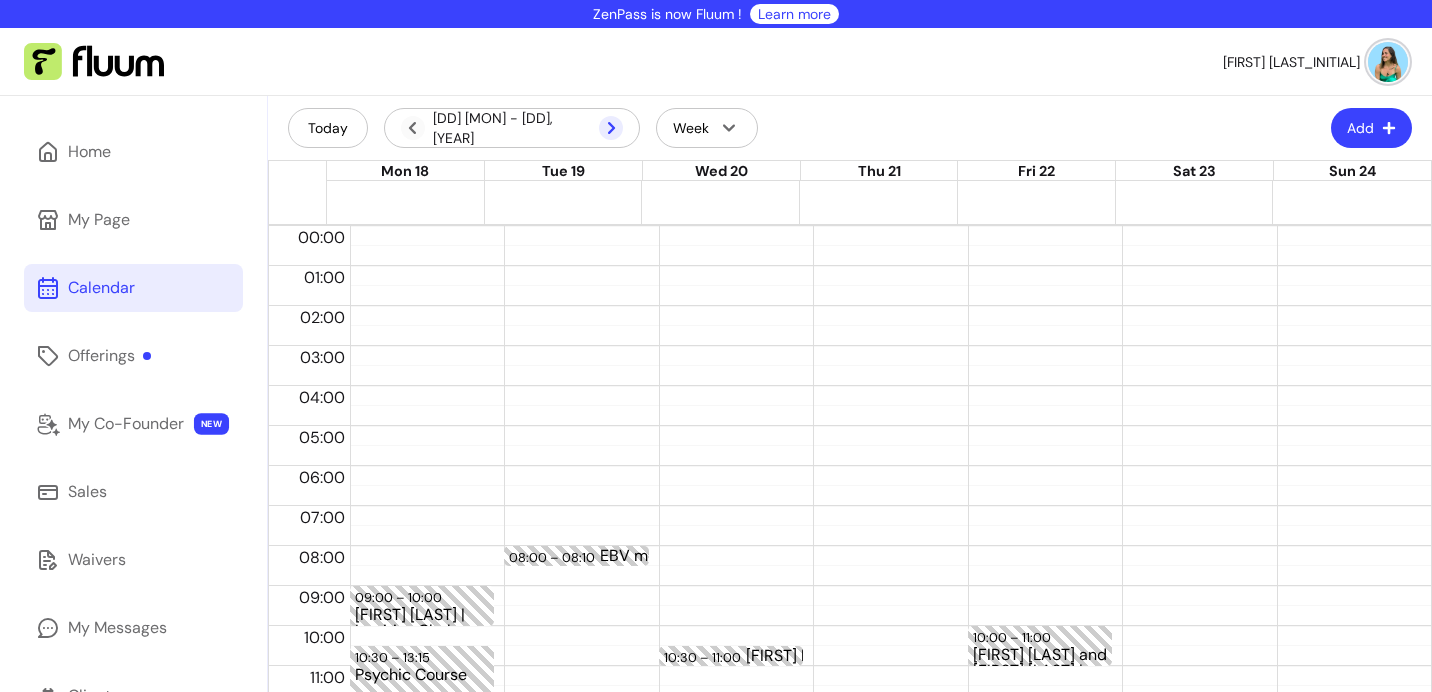 click 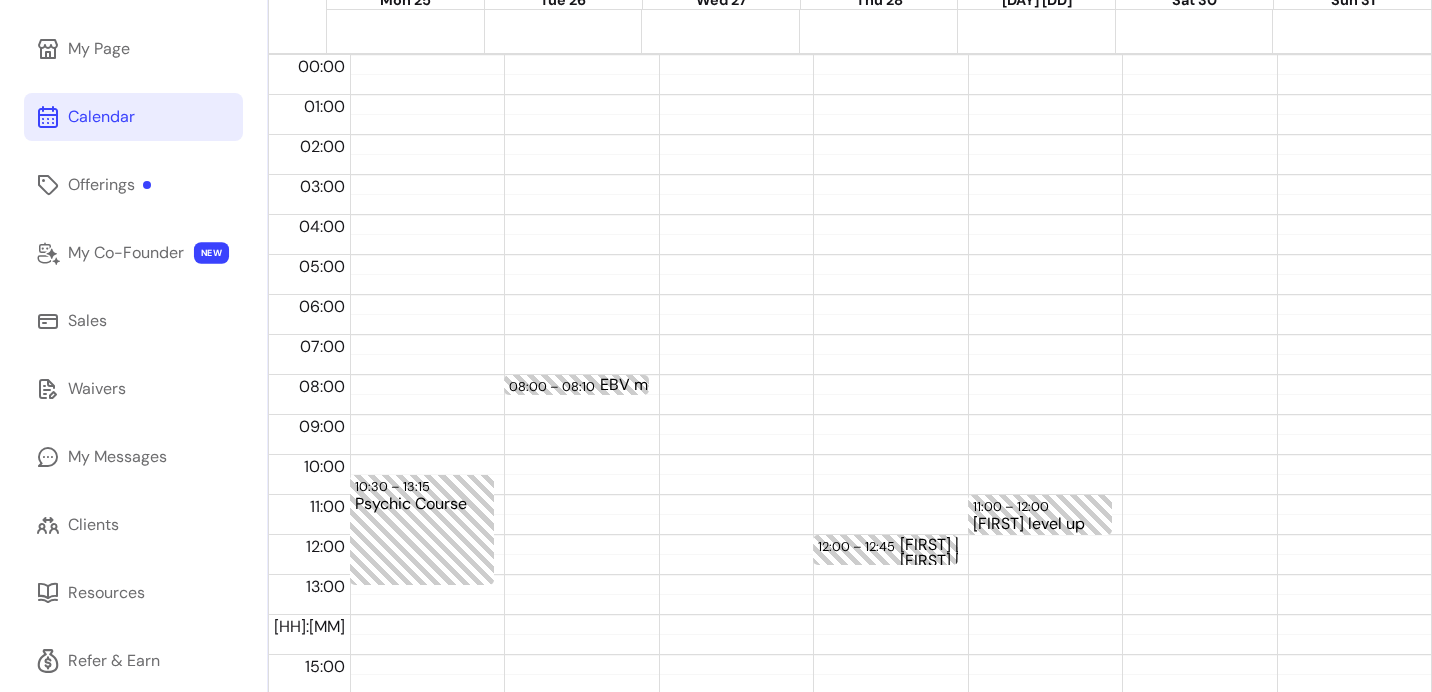 scroll, scrollTop: 360, scrollLeft: 0, axis: vertical 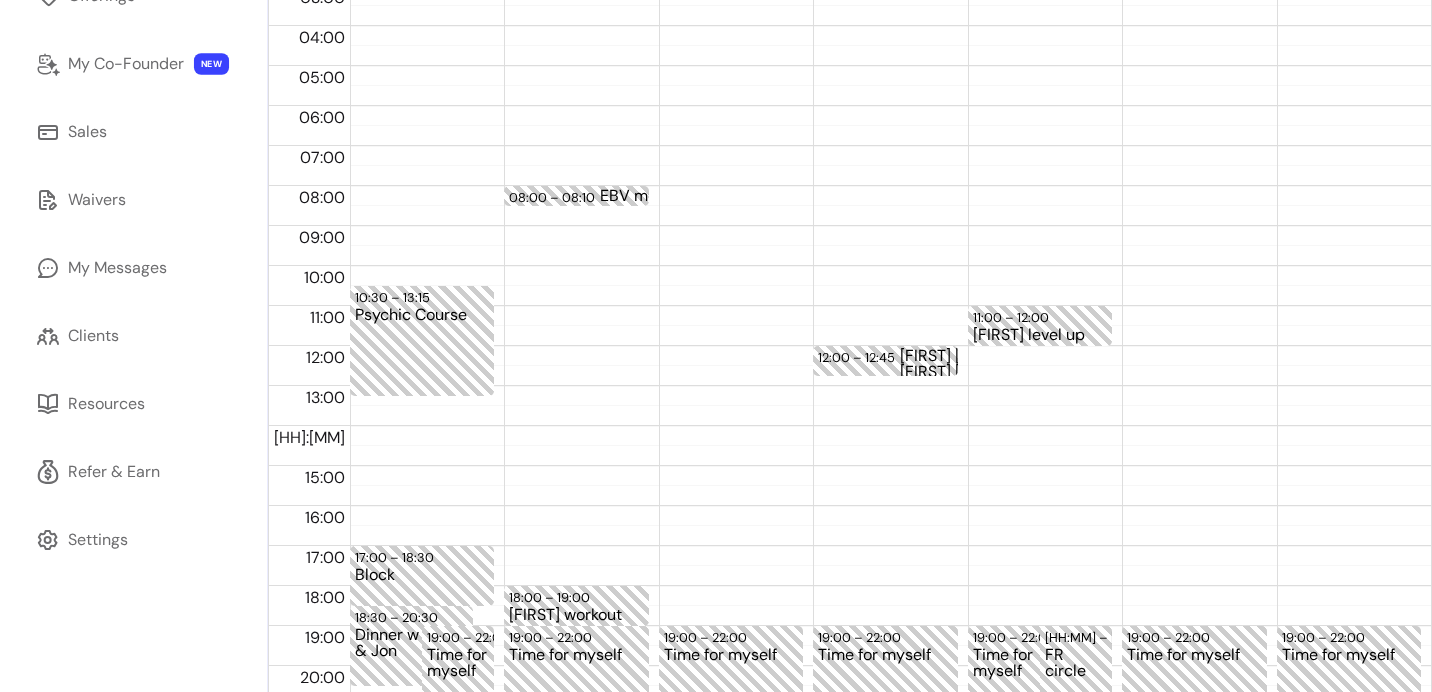 click on "[HH]:[MM] – [HH]:[MM] [EVENT] [HH]:[MM] – [HH]:[MM] [EVENT] [HH]:[MM] – [HH]:[MM] [EVENT] [HH]:[MM] – [HH]:[MM] [EVENT]" at bounding box center (422, 346) 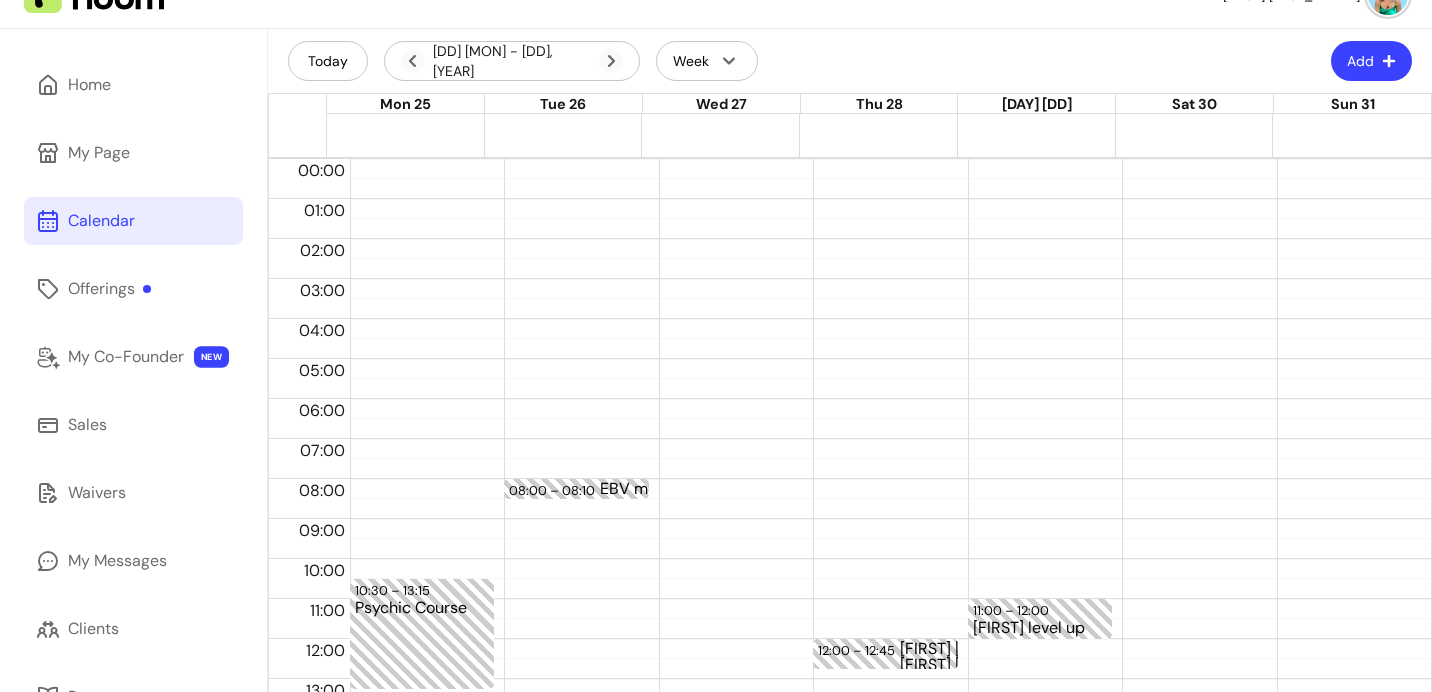 scroll, scrollTop: 0, scrollLeft: 0, axis: both 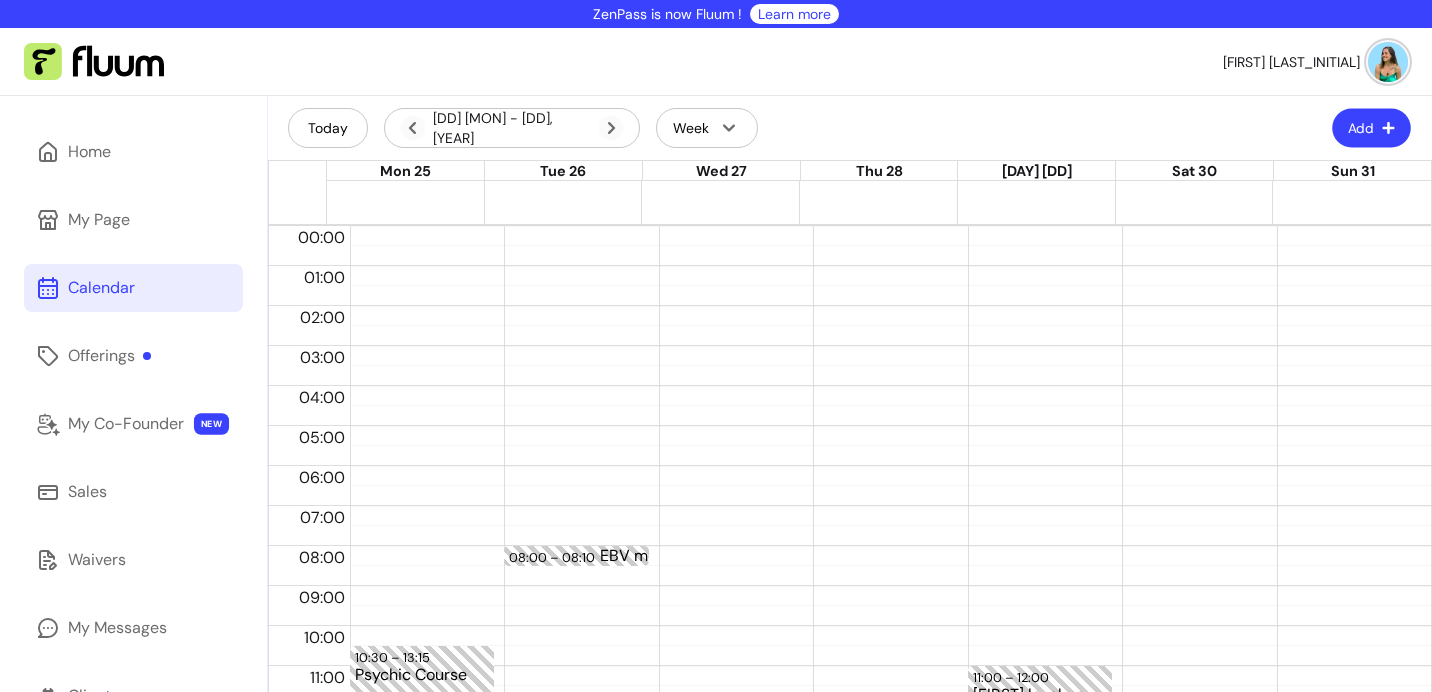 click on "Add" at bounding box center (1371, 128) 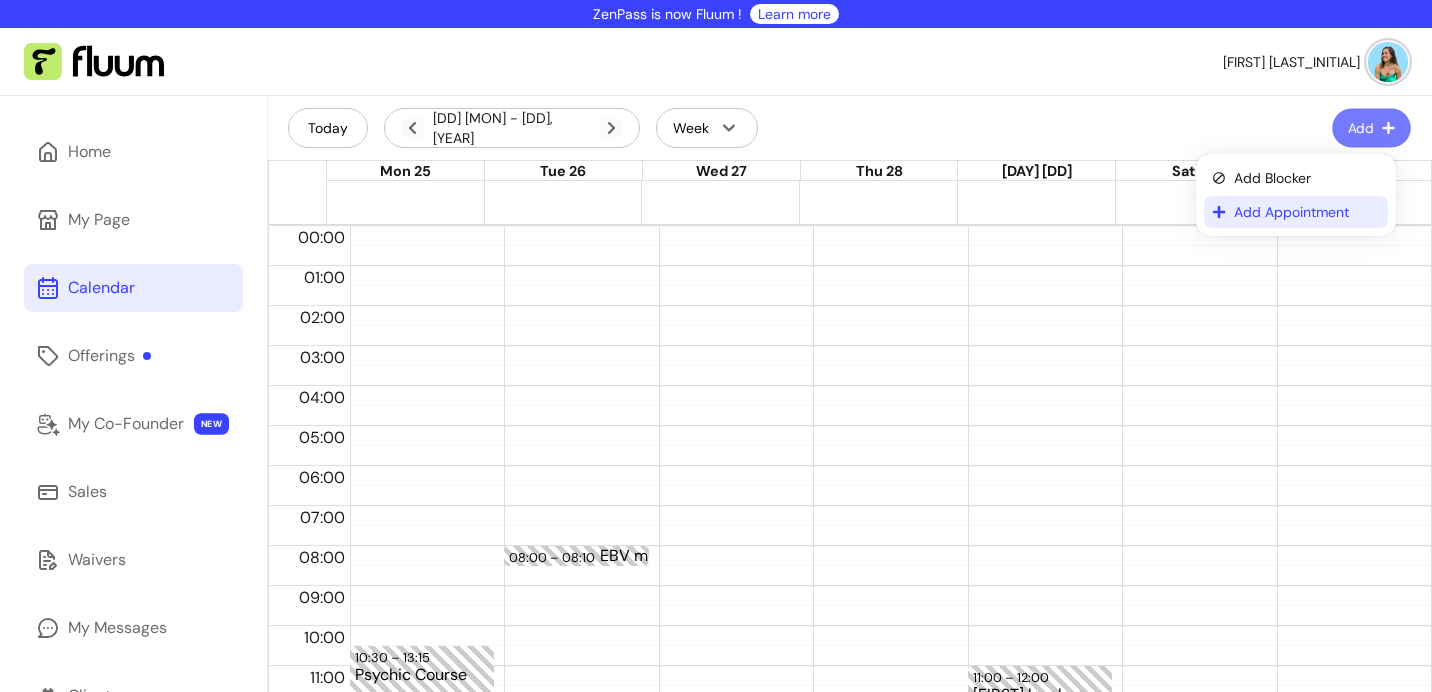 click on "Add Appointment" at bounding box center [1307, 212] 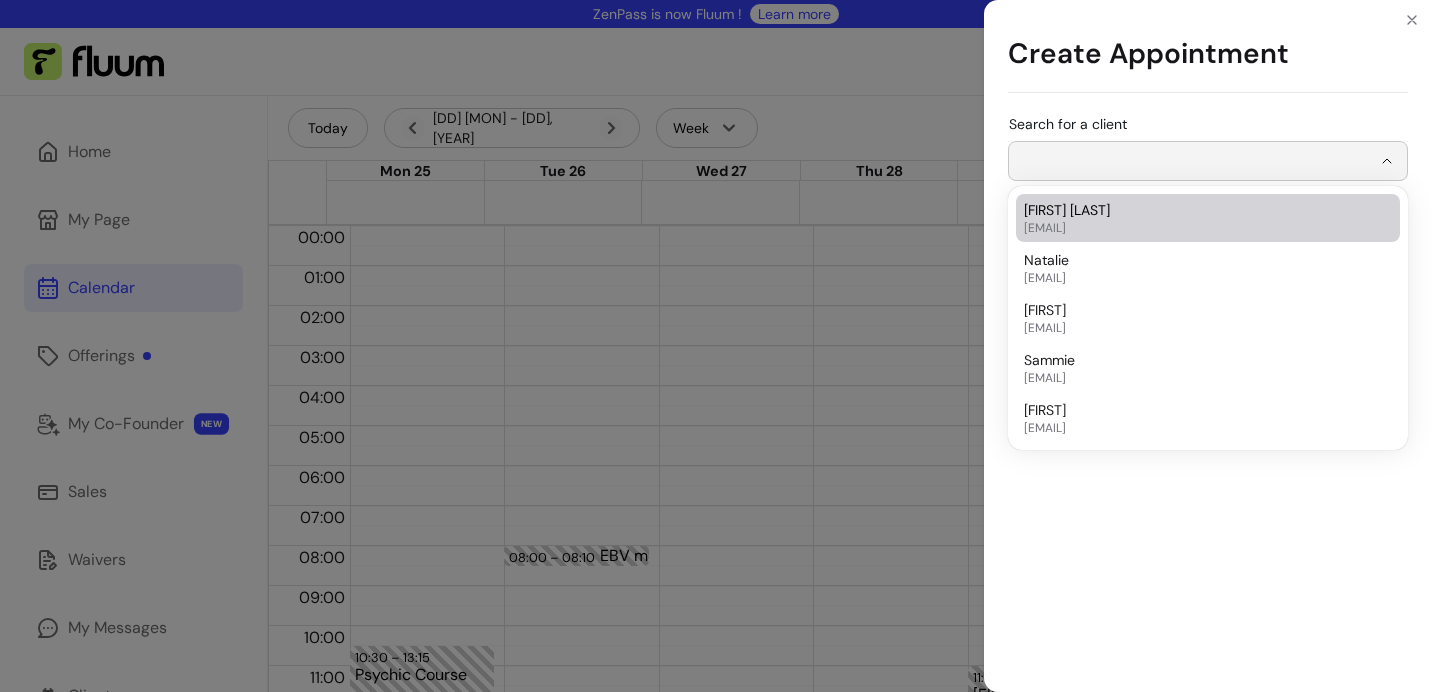 click on "Search for a client" at bounding box center (1196, 161) 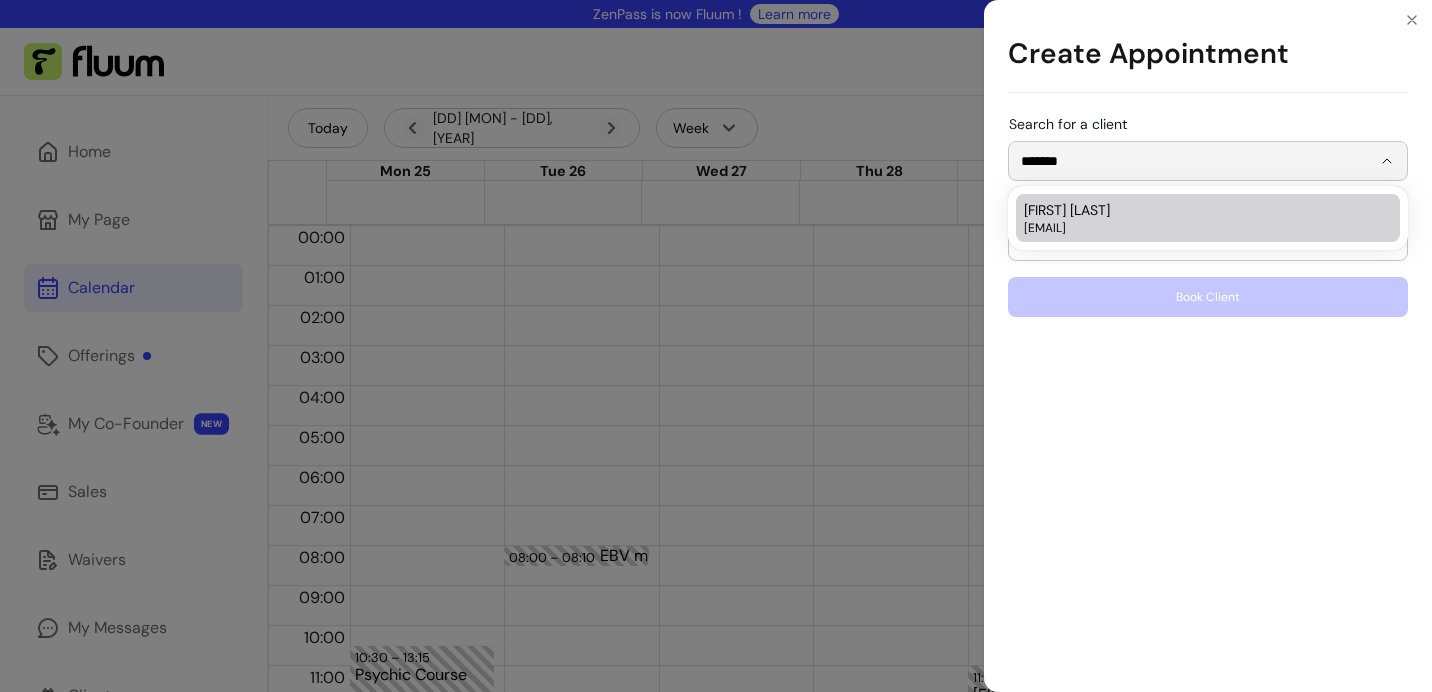 click on "[FIRST] [LAST]" at bounding box center [1067, 210] 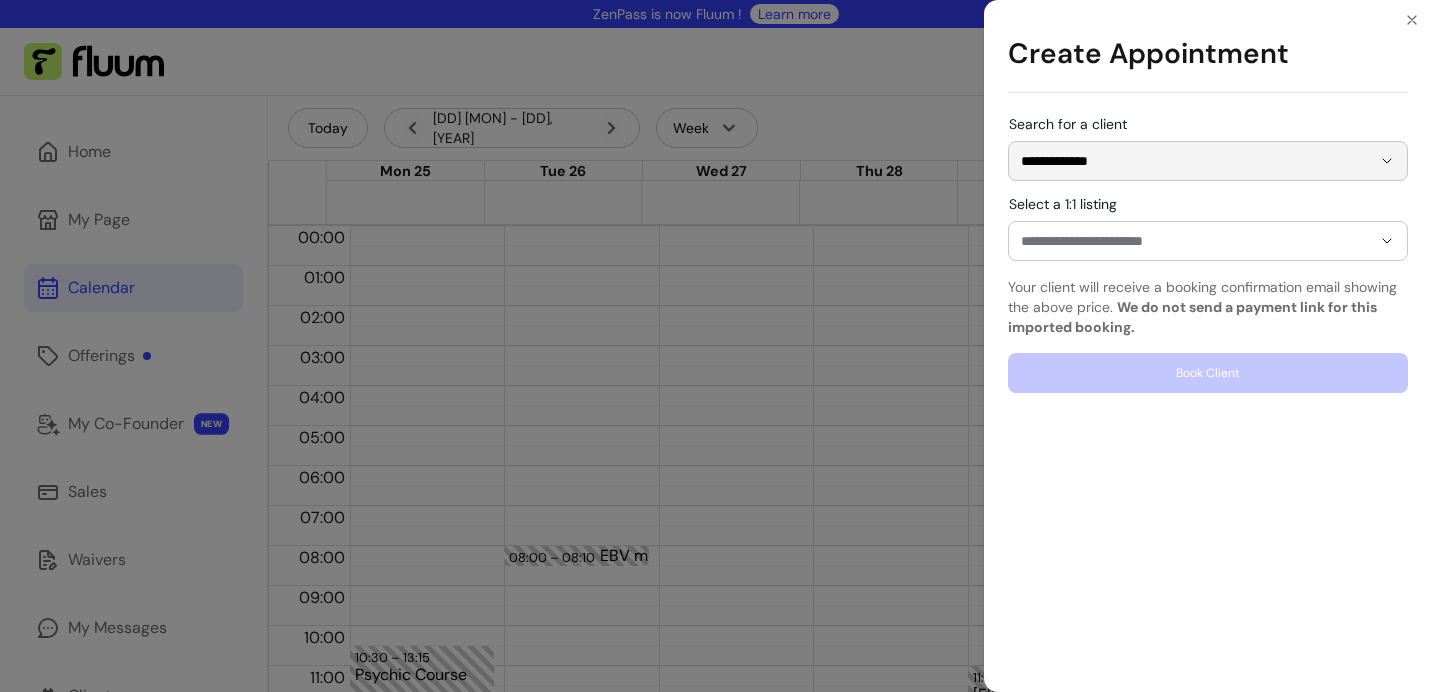 type on "**********" 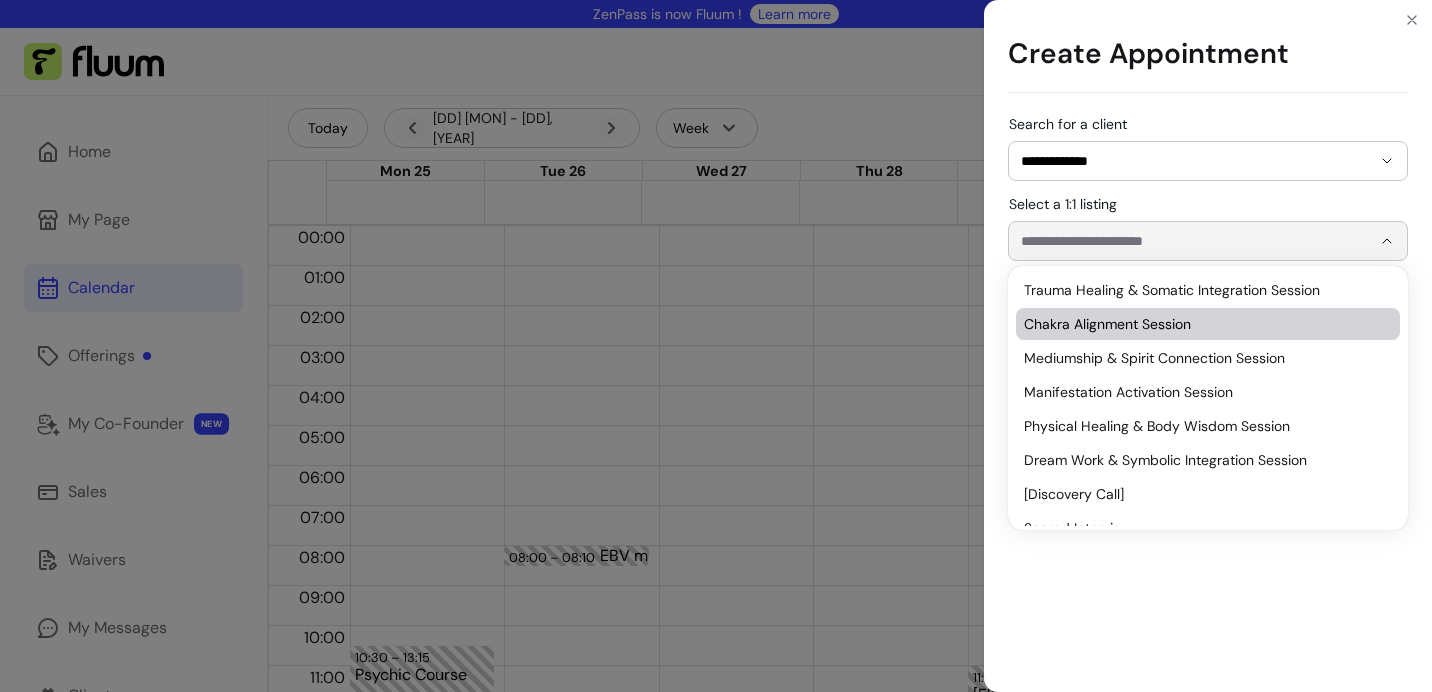 click on "Chakra Alignment Session" at bounding box center (1198, 324) 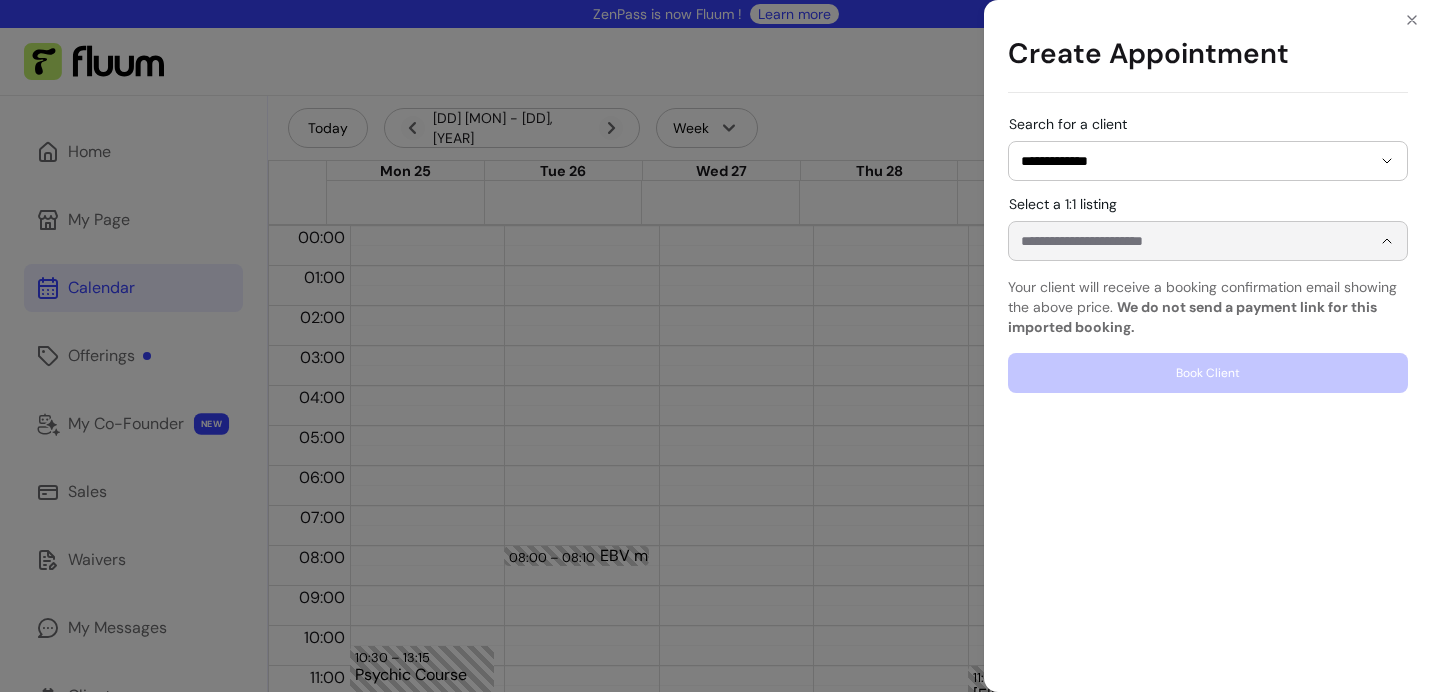 type on "**********" 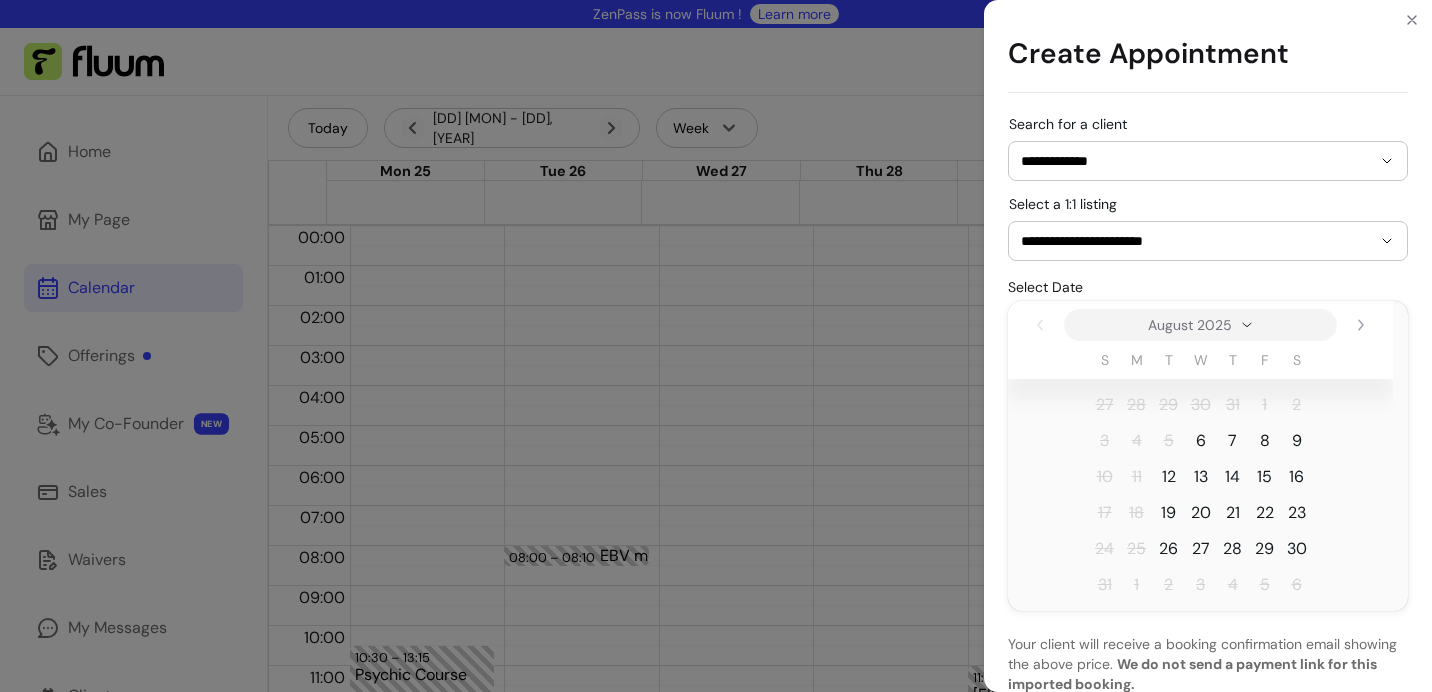 click on "**********" at bounding box center [716, 346] 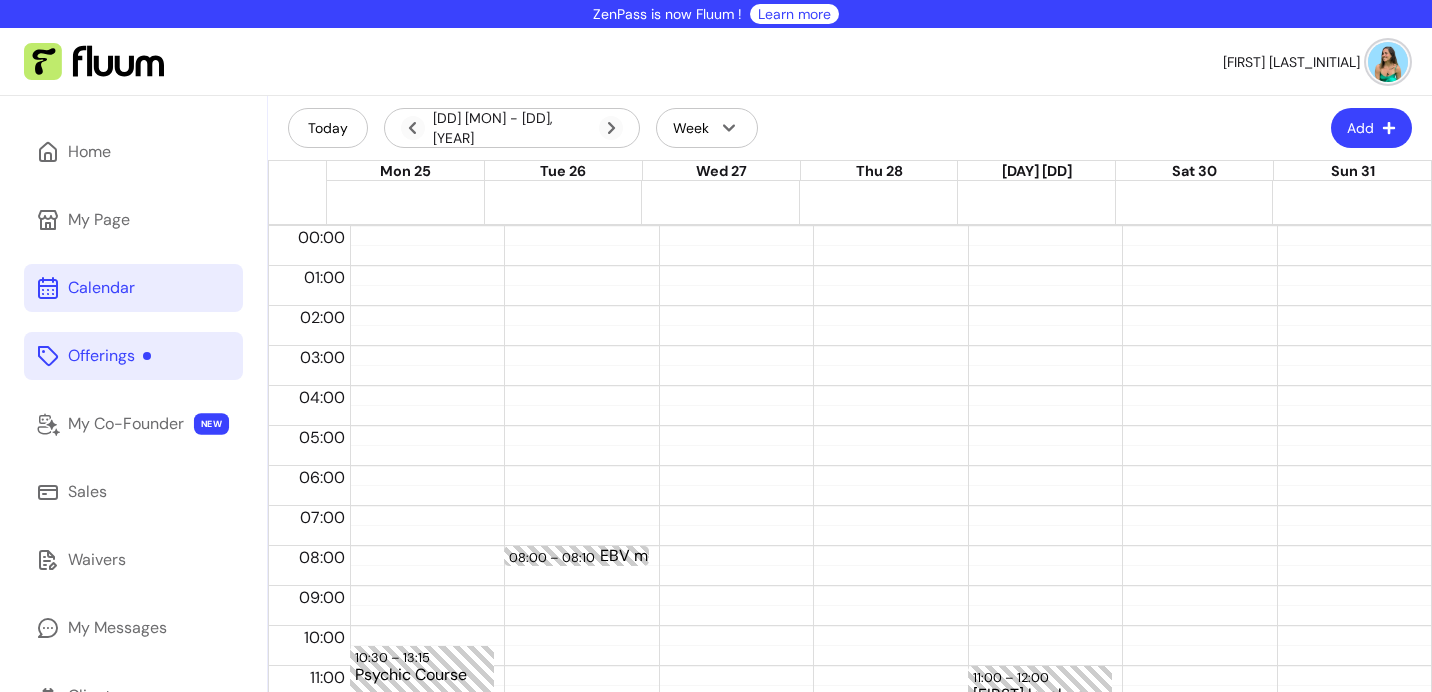 click on "Offerings" at bounding box center (109, 356) 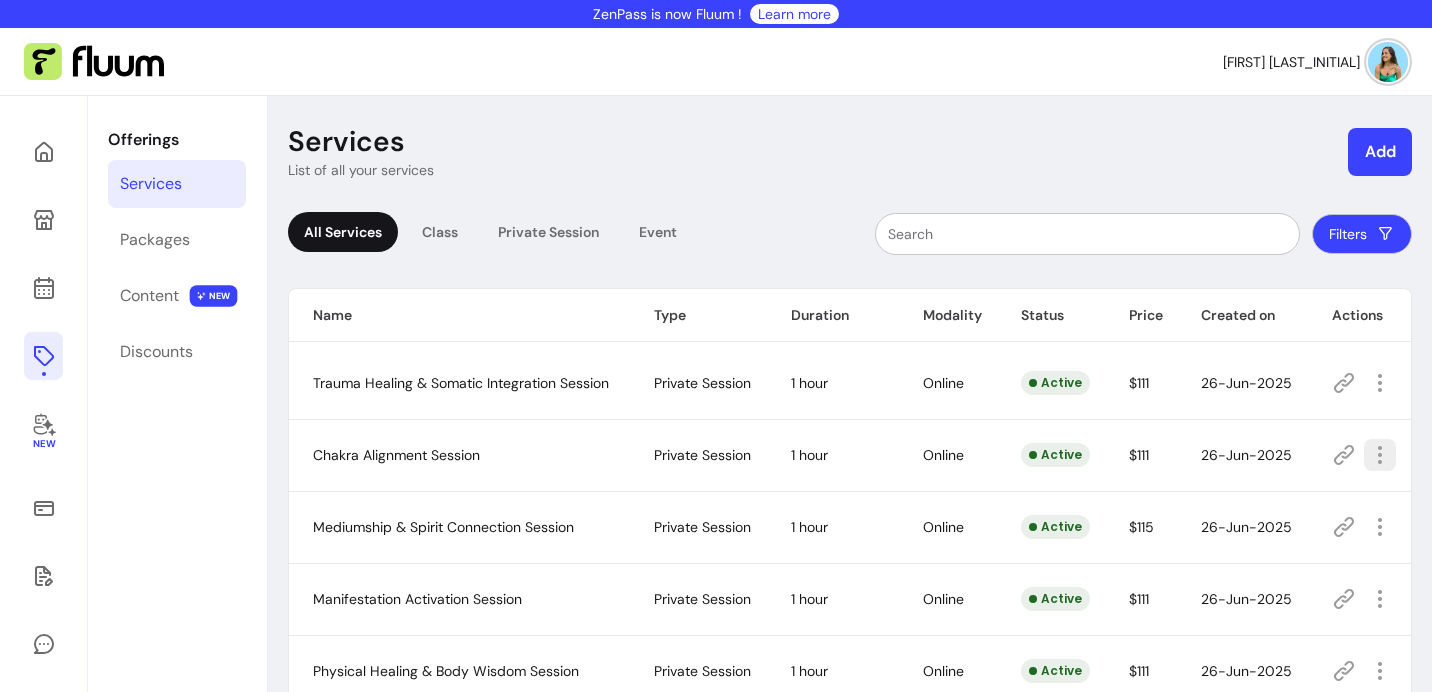 click 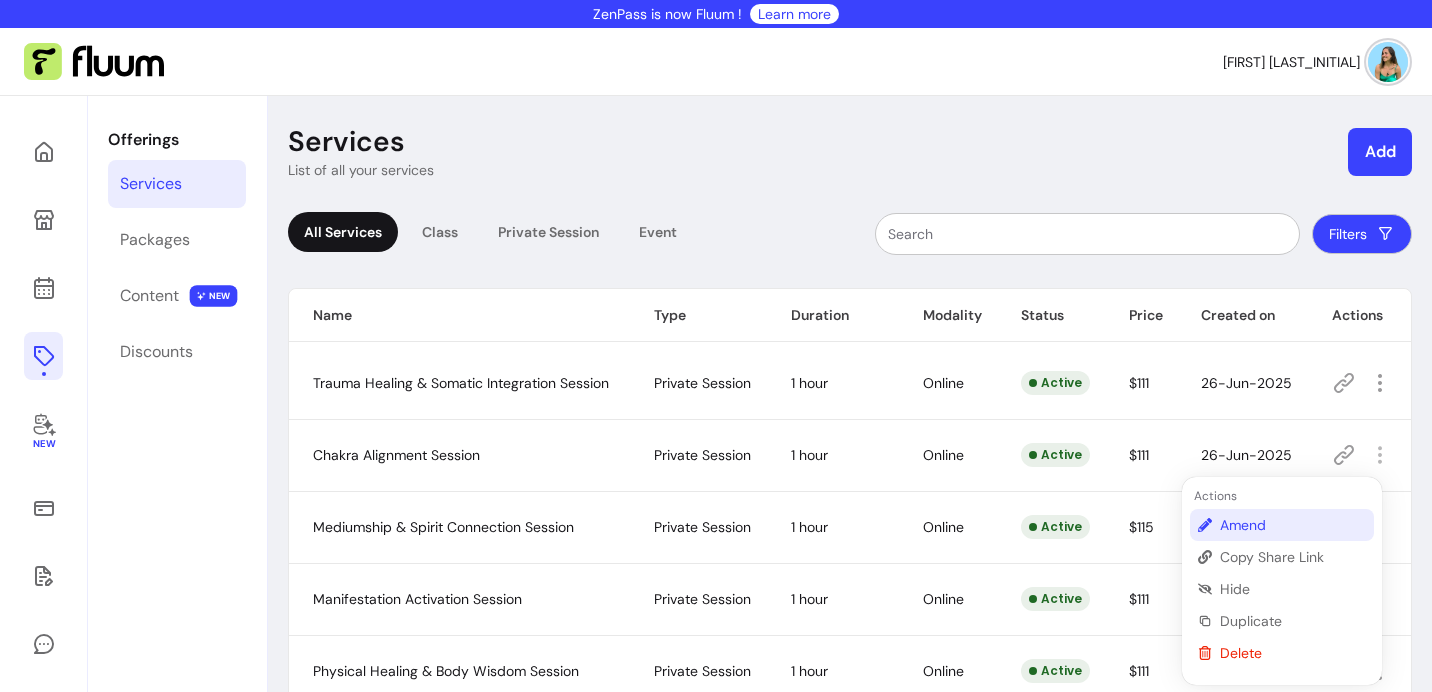click on "Amend" at bounding box center [1293, 525] 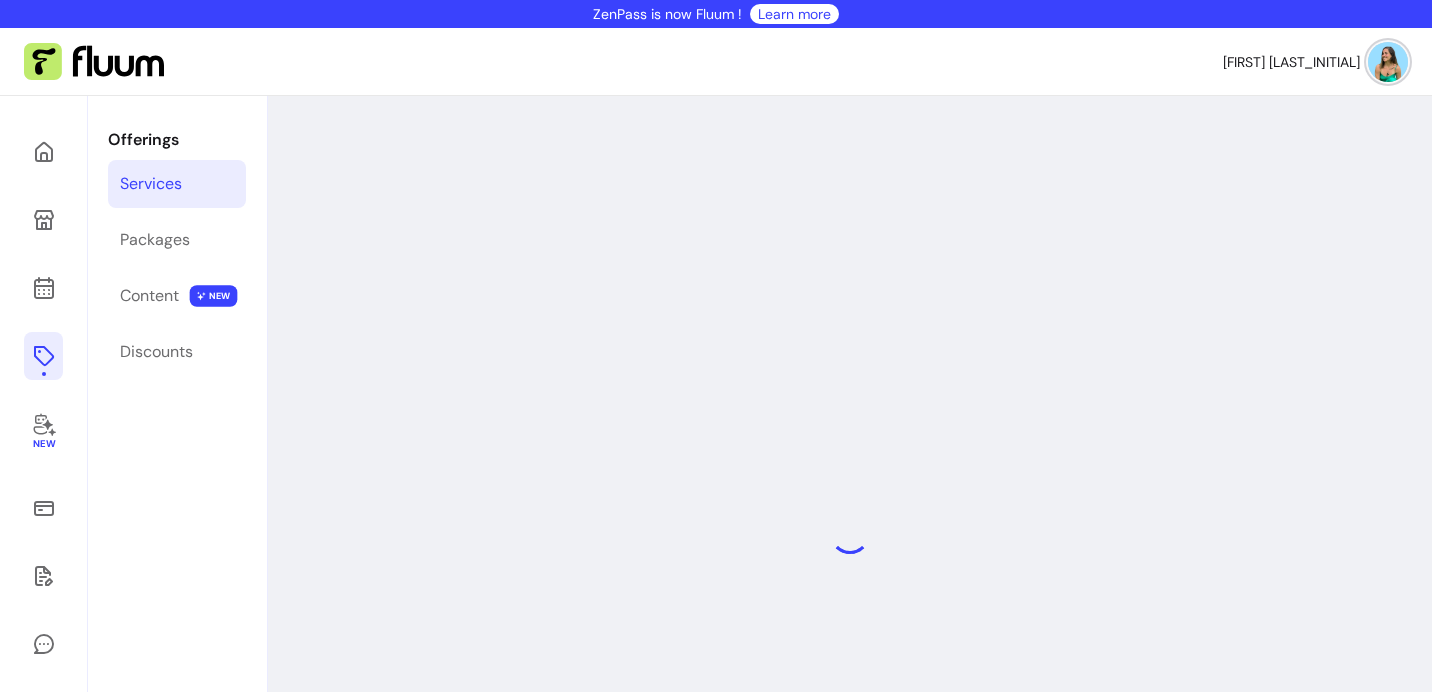 select on "**" 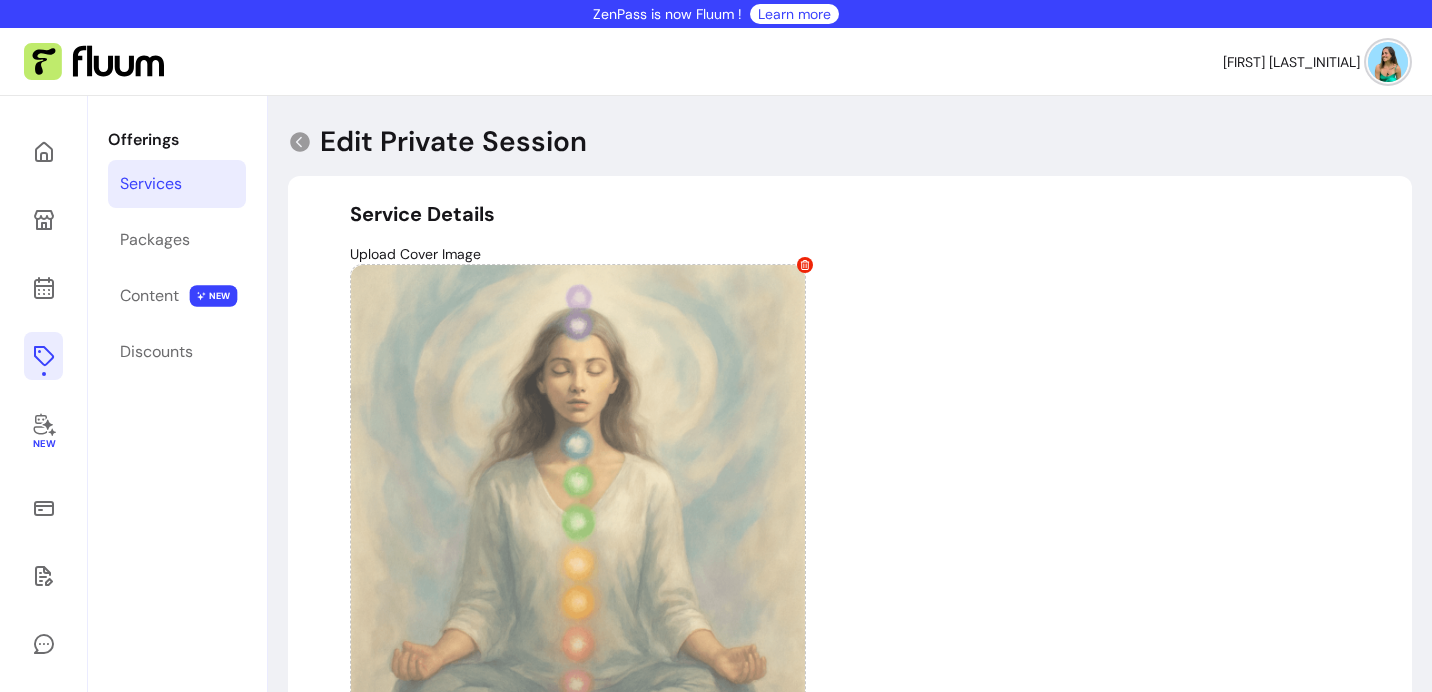 scroll, scrollTop: 881, scrollLeft: 0, axis: vertical 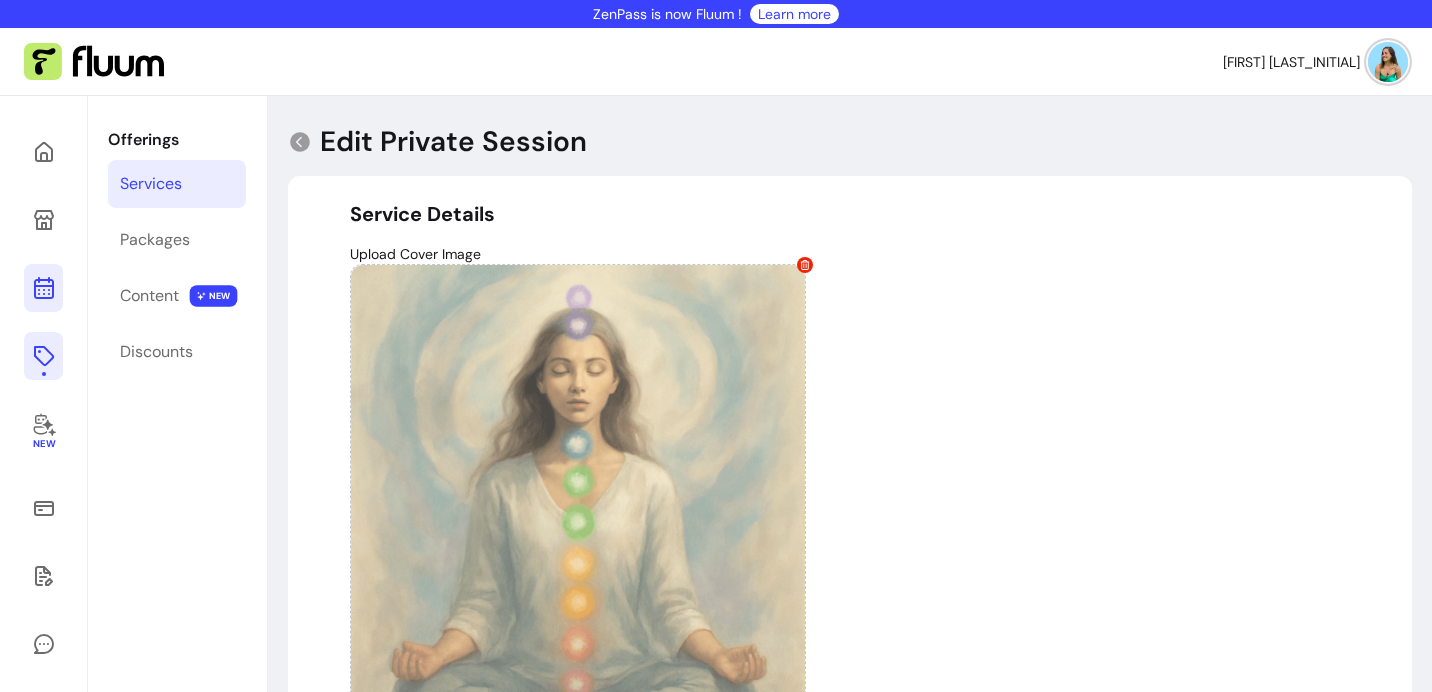 click 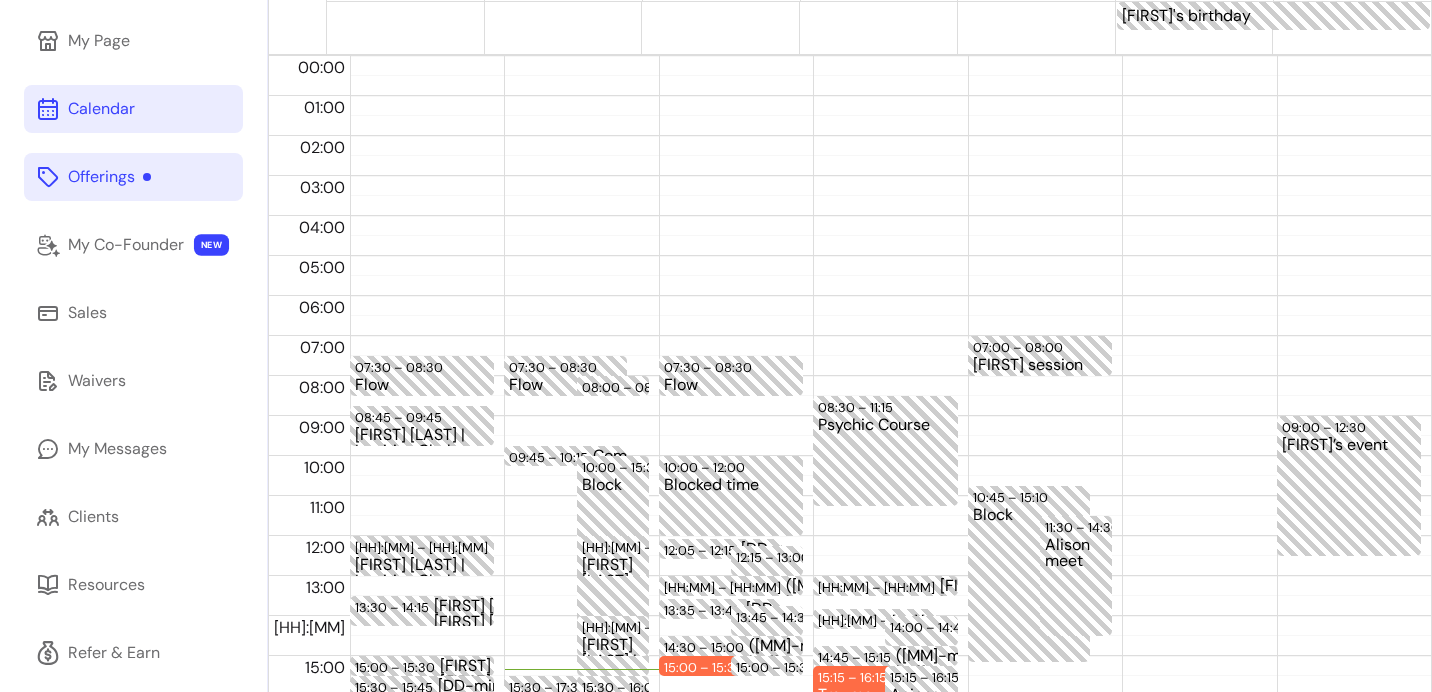 scroll, scrollTop: 0, scrollLeft: 0, axis: both 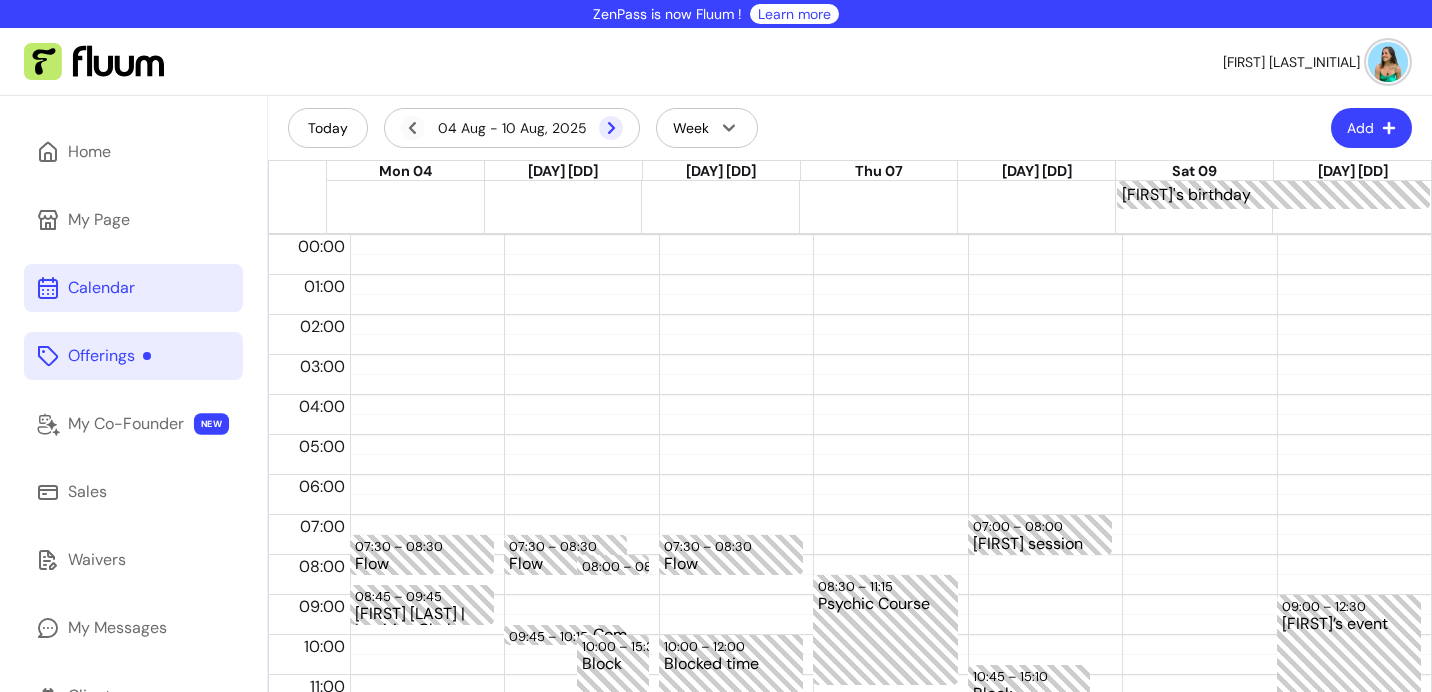 click 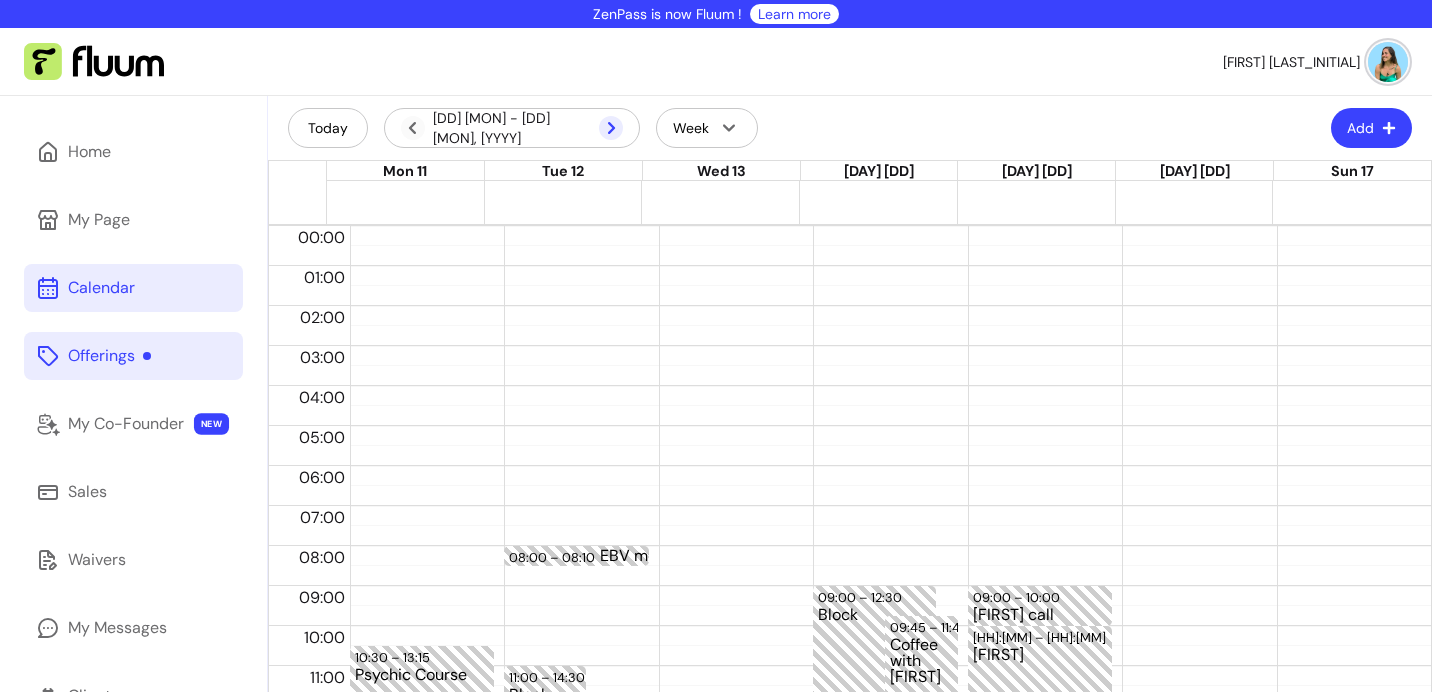 click 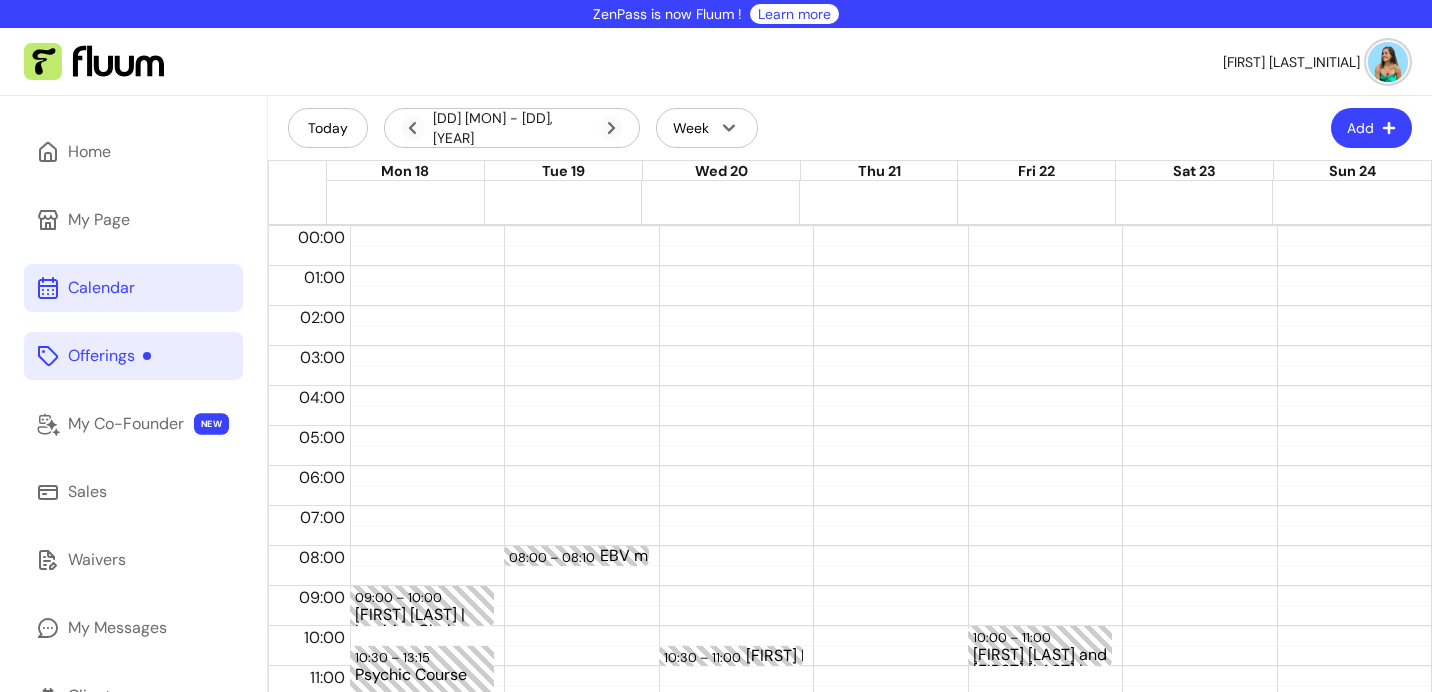 click on "Add" at bounding box center [1371, 128] 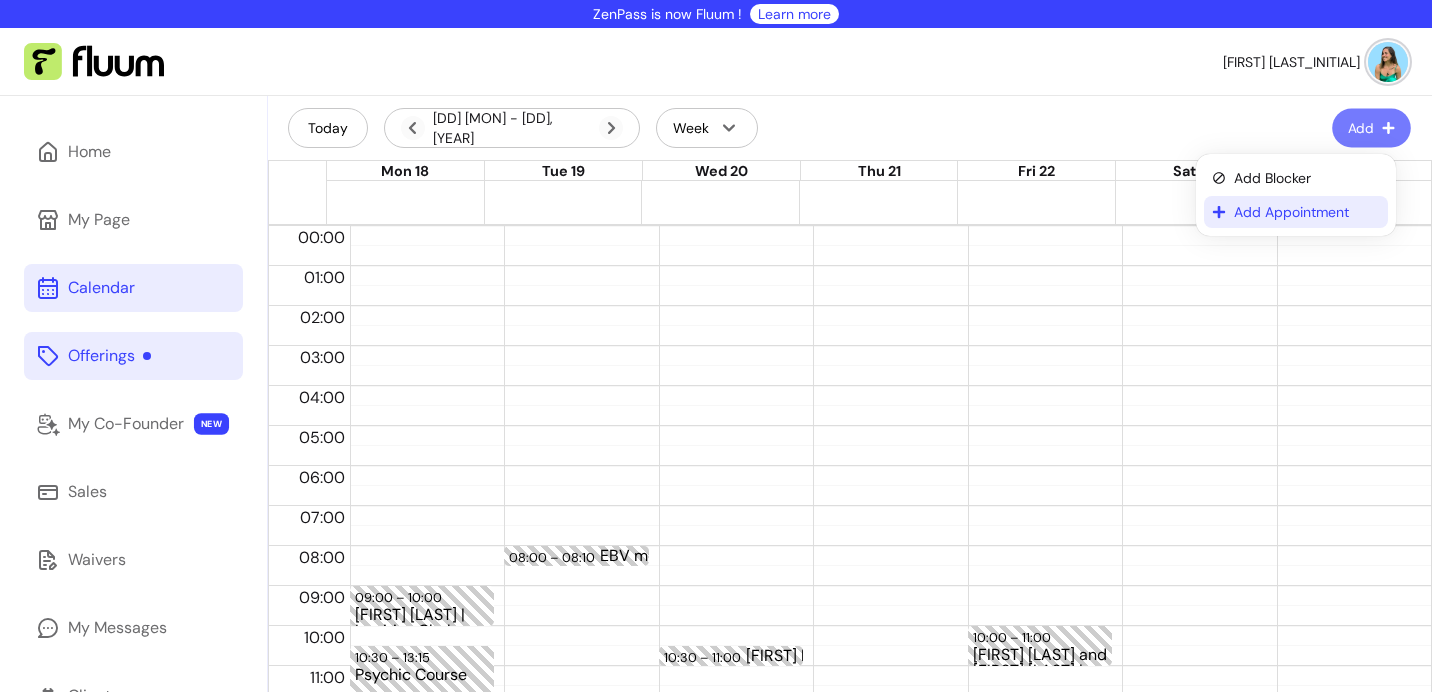 click on "Add Appointment" at bounding box center [1307, 212] 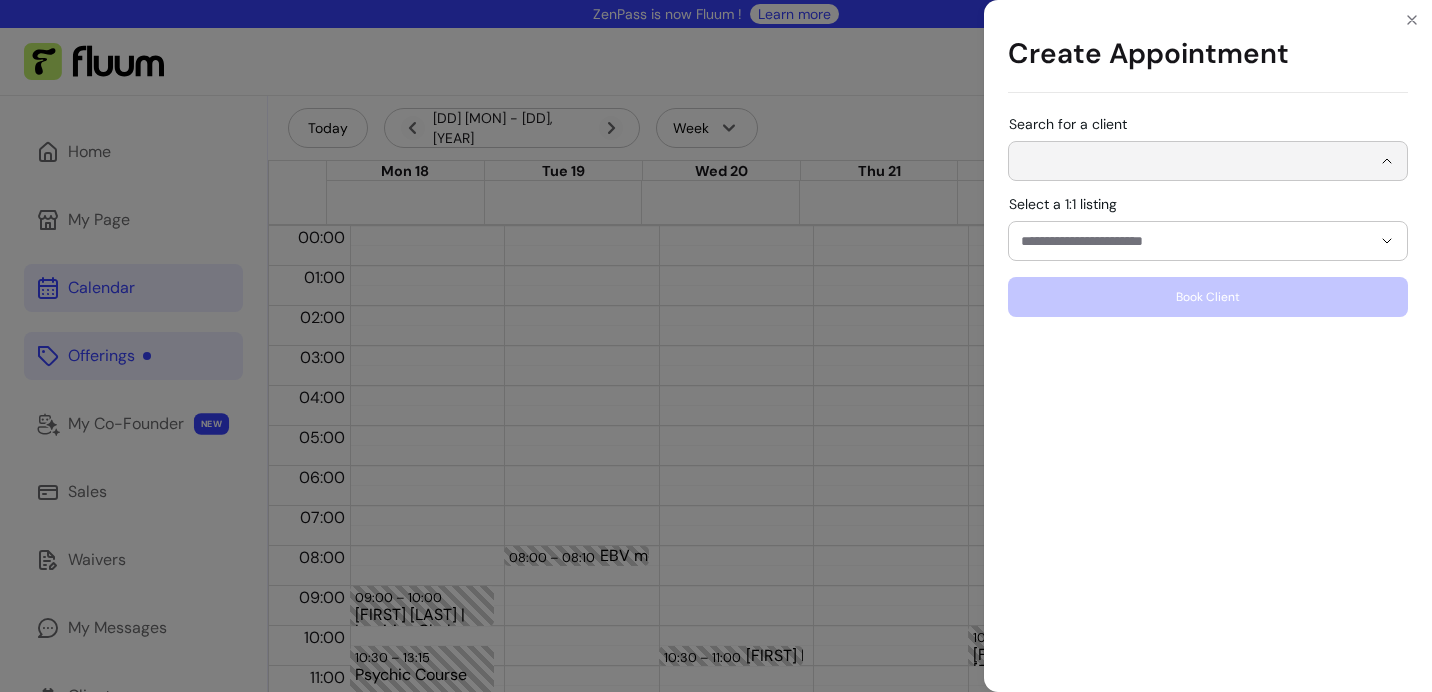 click on "Search for a client" at bounding box center (1196, 161) 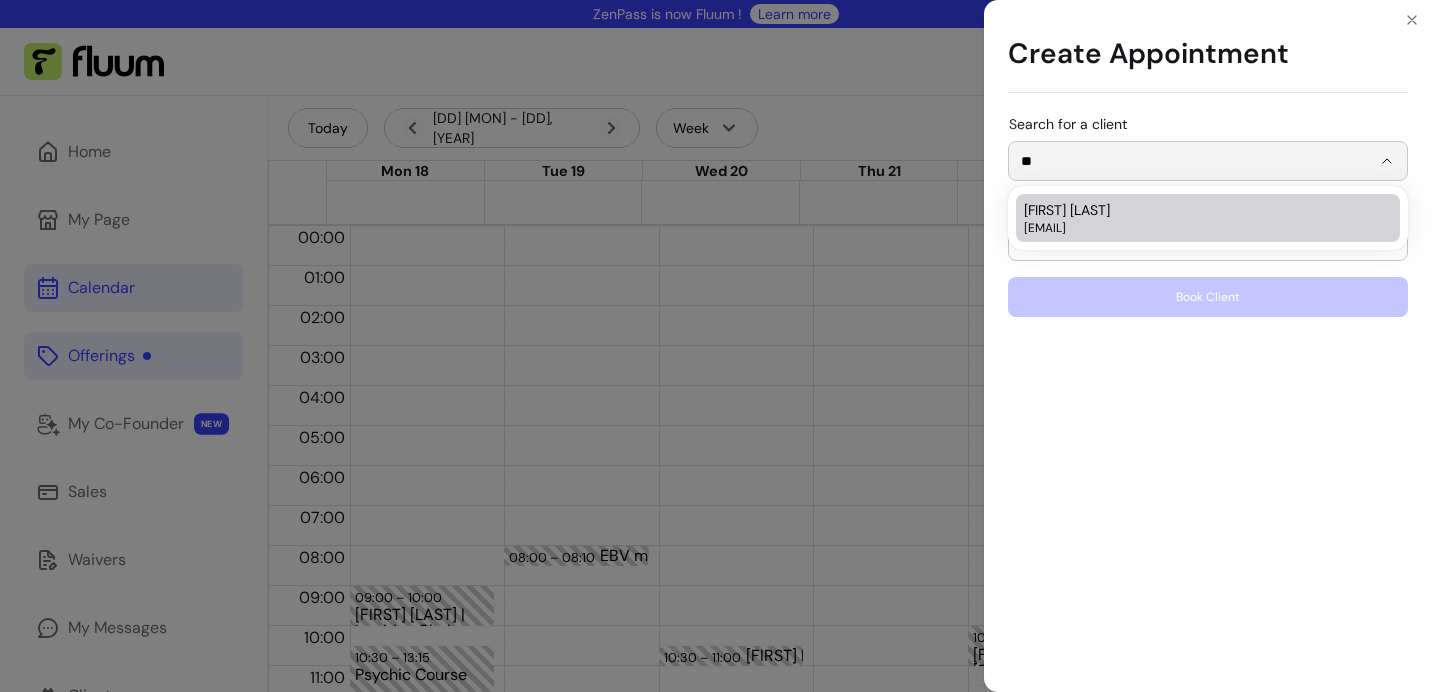 click on "[EMAIL]" at bounding box center [1198, 228] 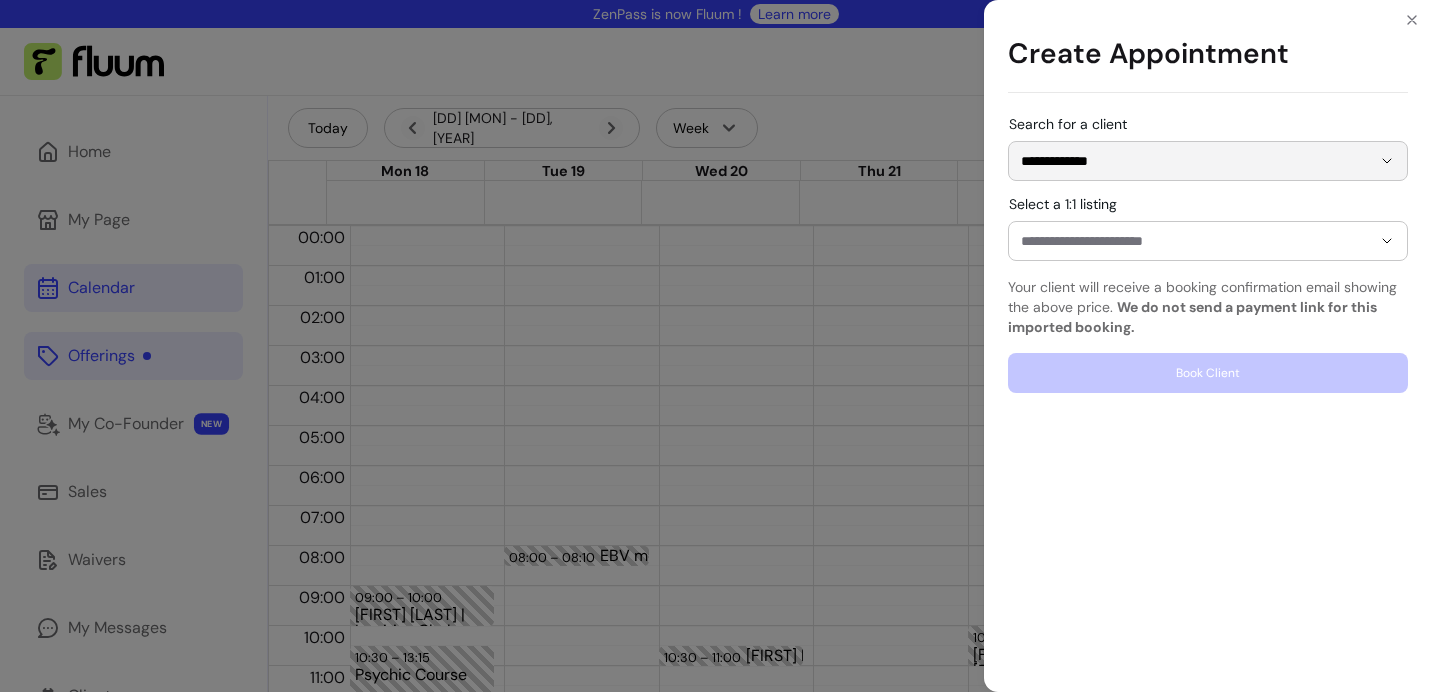 type on "**********" 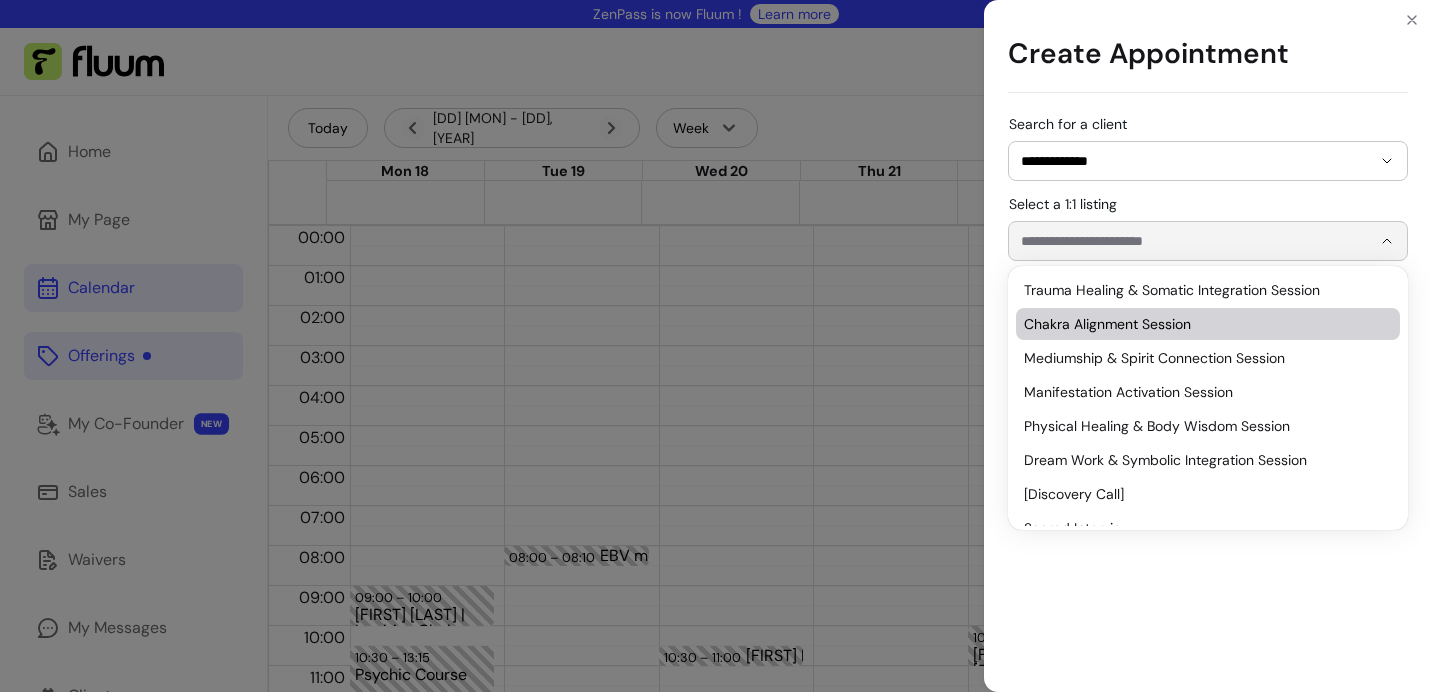 click on "Chakra Alignment Session" at bounding box center (1198, 324) 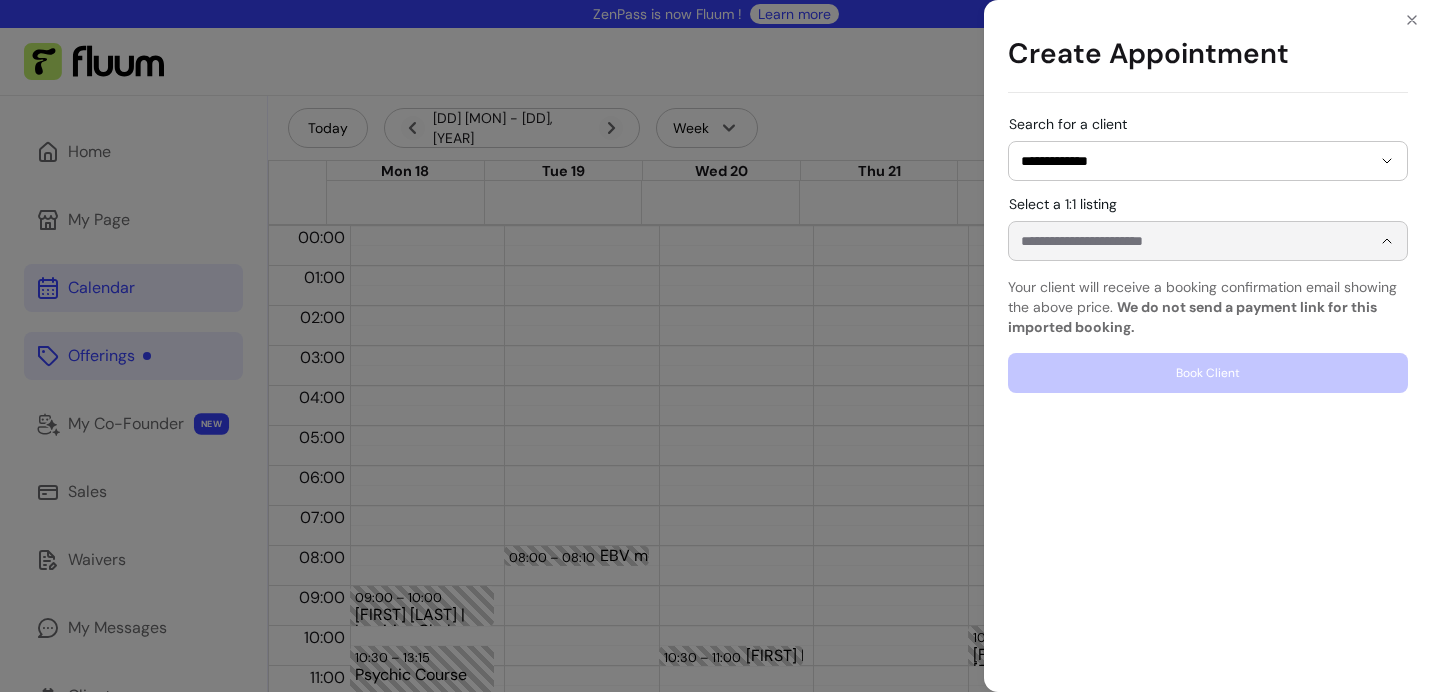 type on "**********" 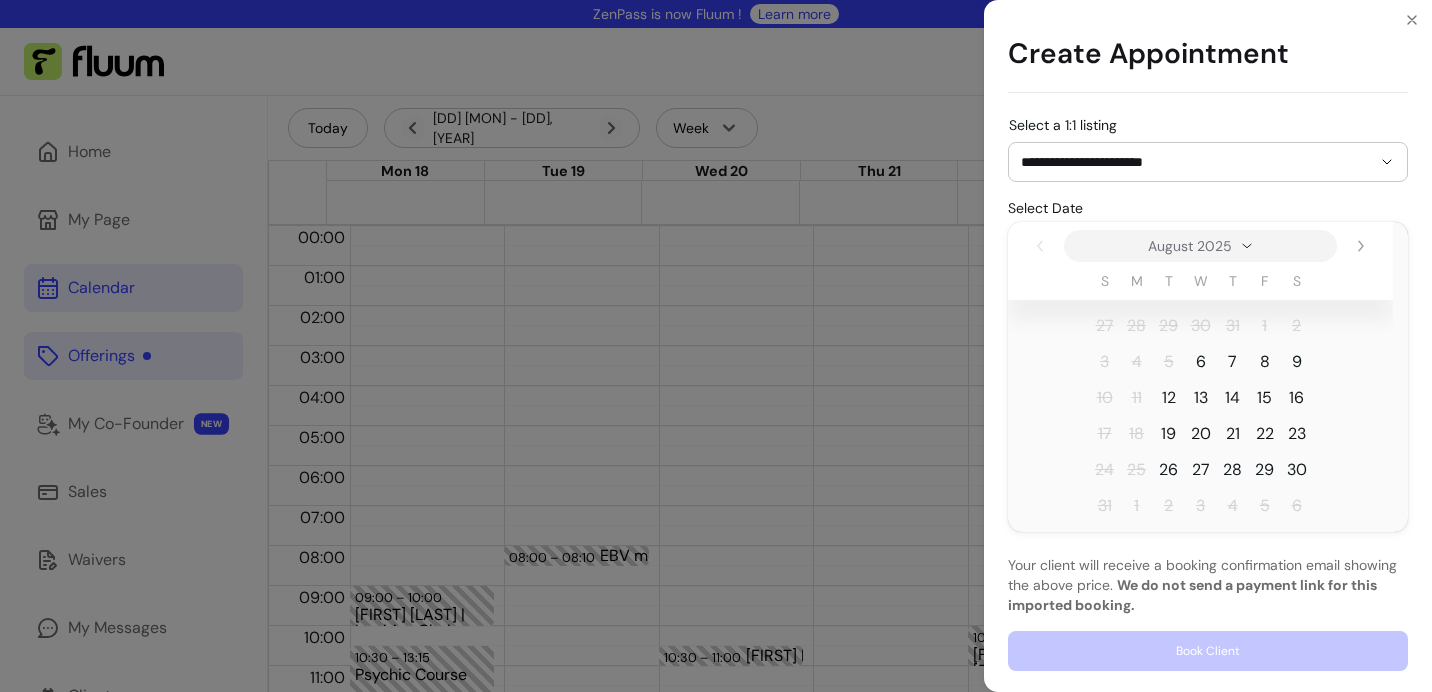 scroll, scrollTop: 81, scrollLeft: 0, axis: vertical 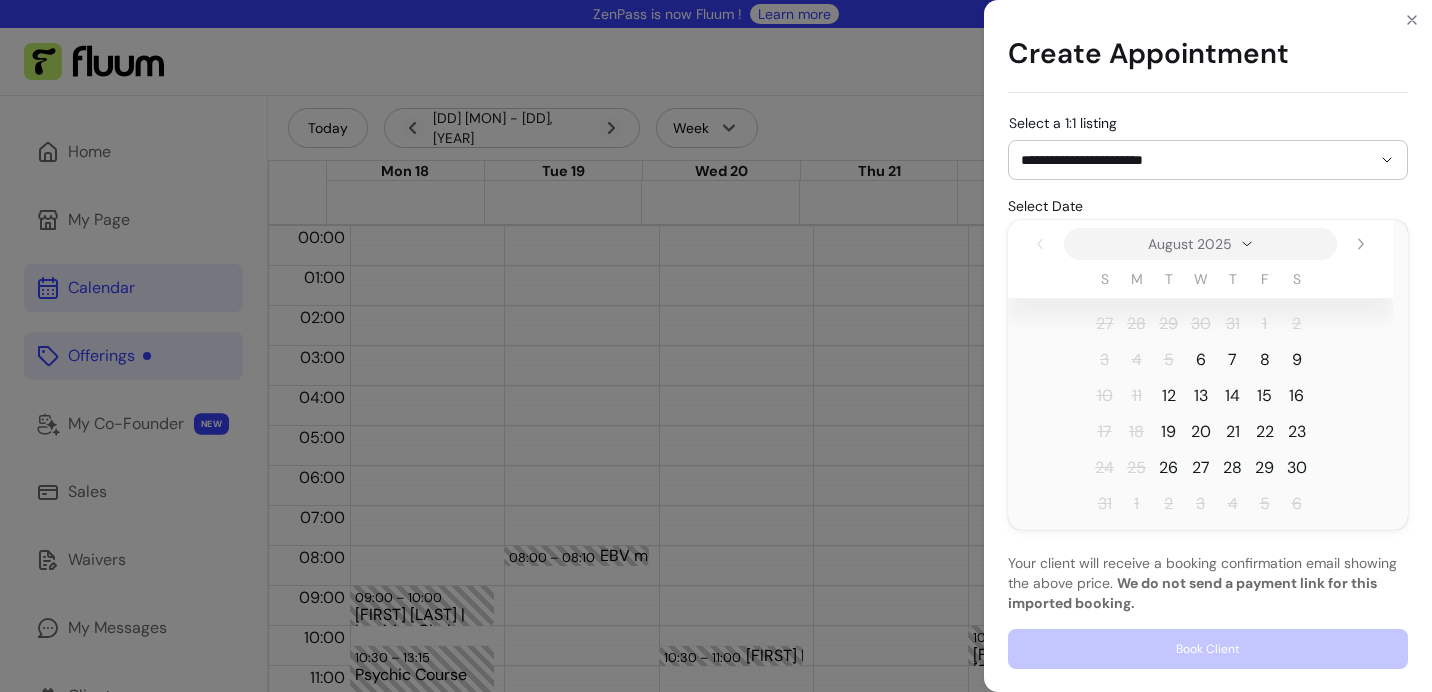 click on "25" at bounding box center (1136, 468) 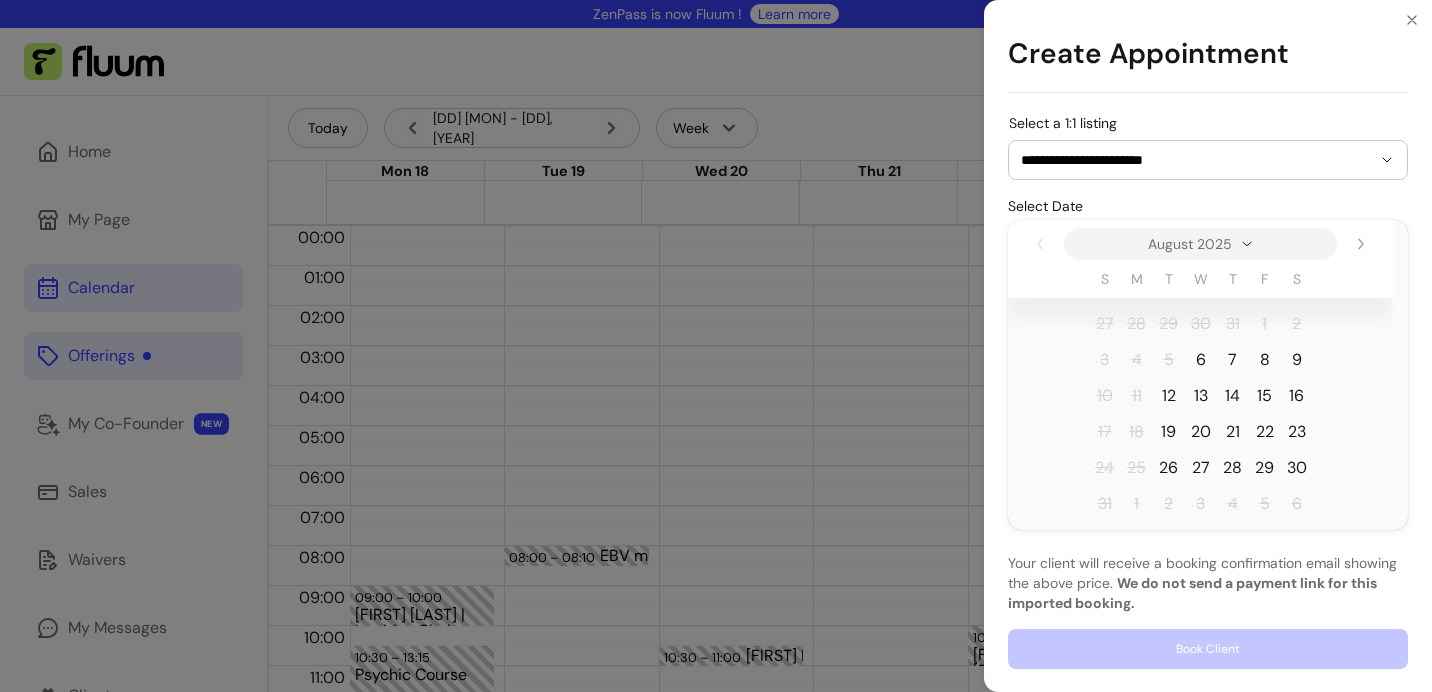 click on "**********" at bounding box center [716, 346] 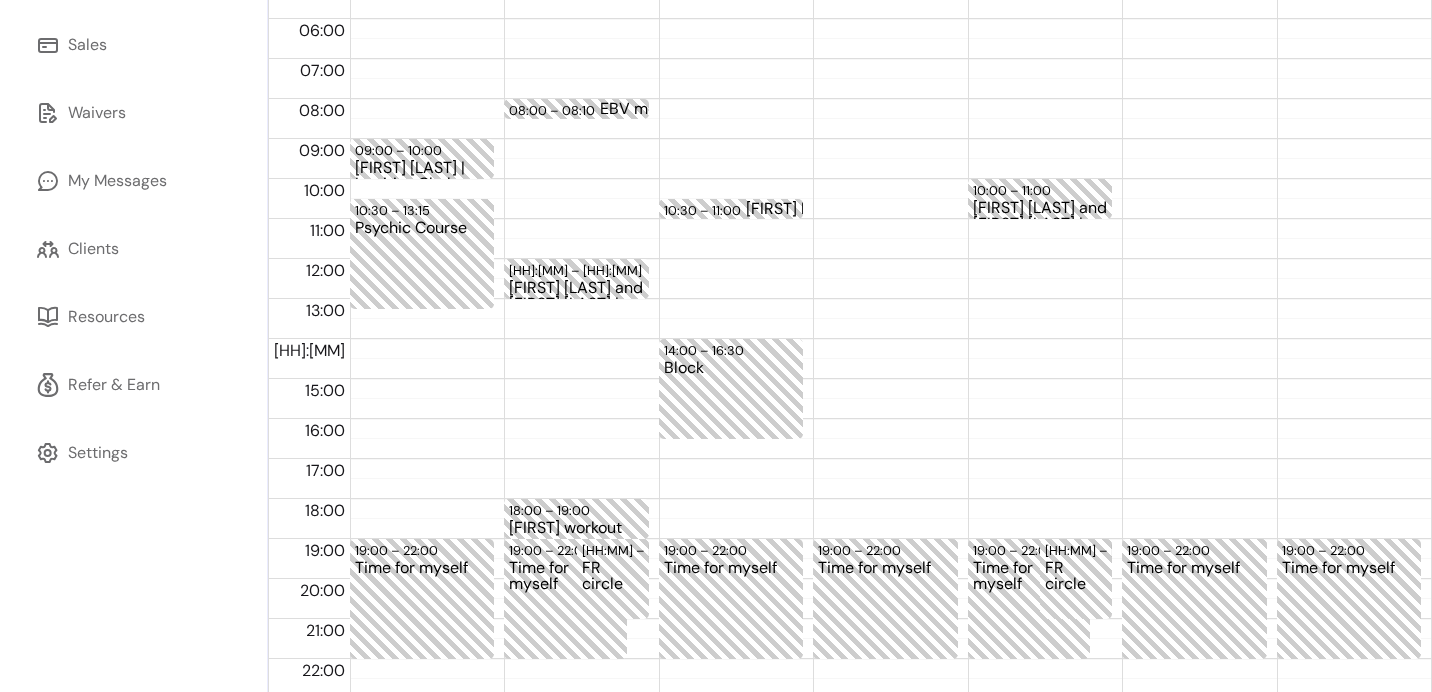 scroll, scrollTop: 336, scrollLeft: 0, axis: vertical 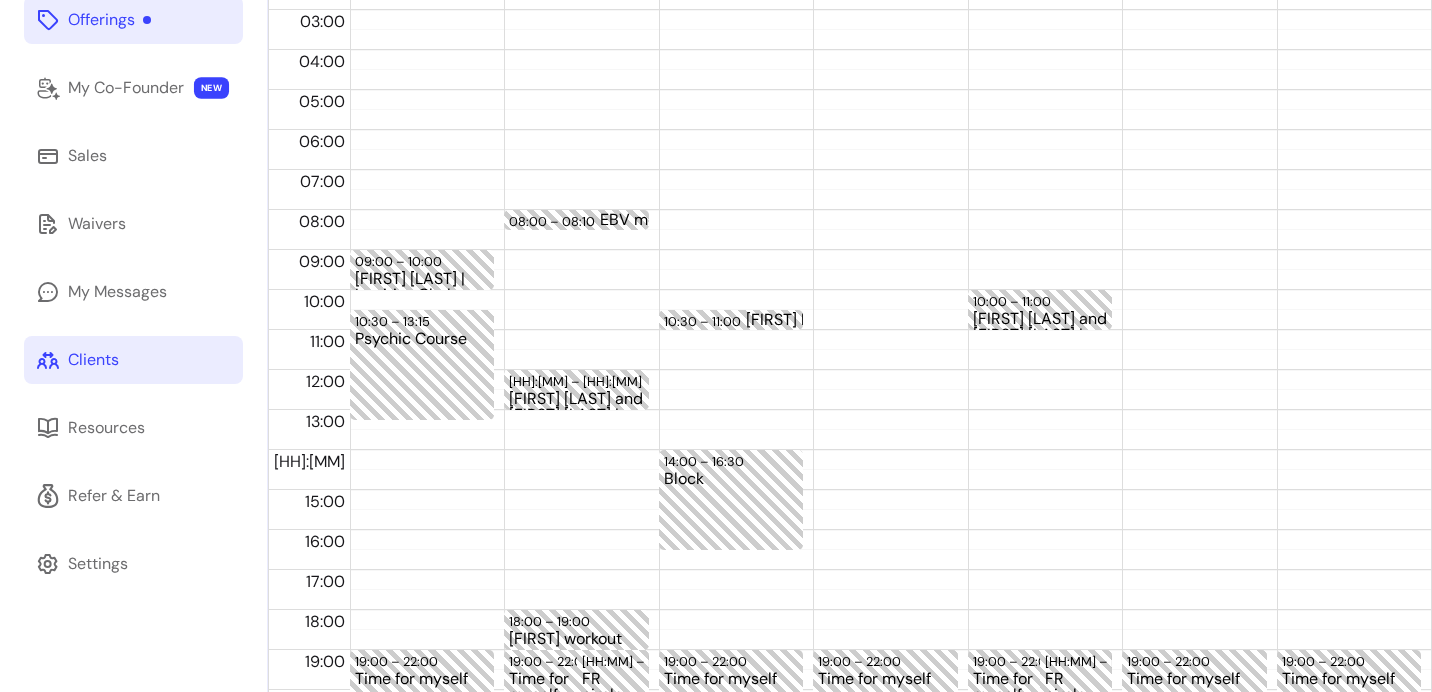 click on "Clients" at bounding box center (133, 360) 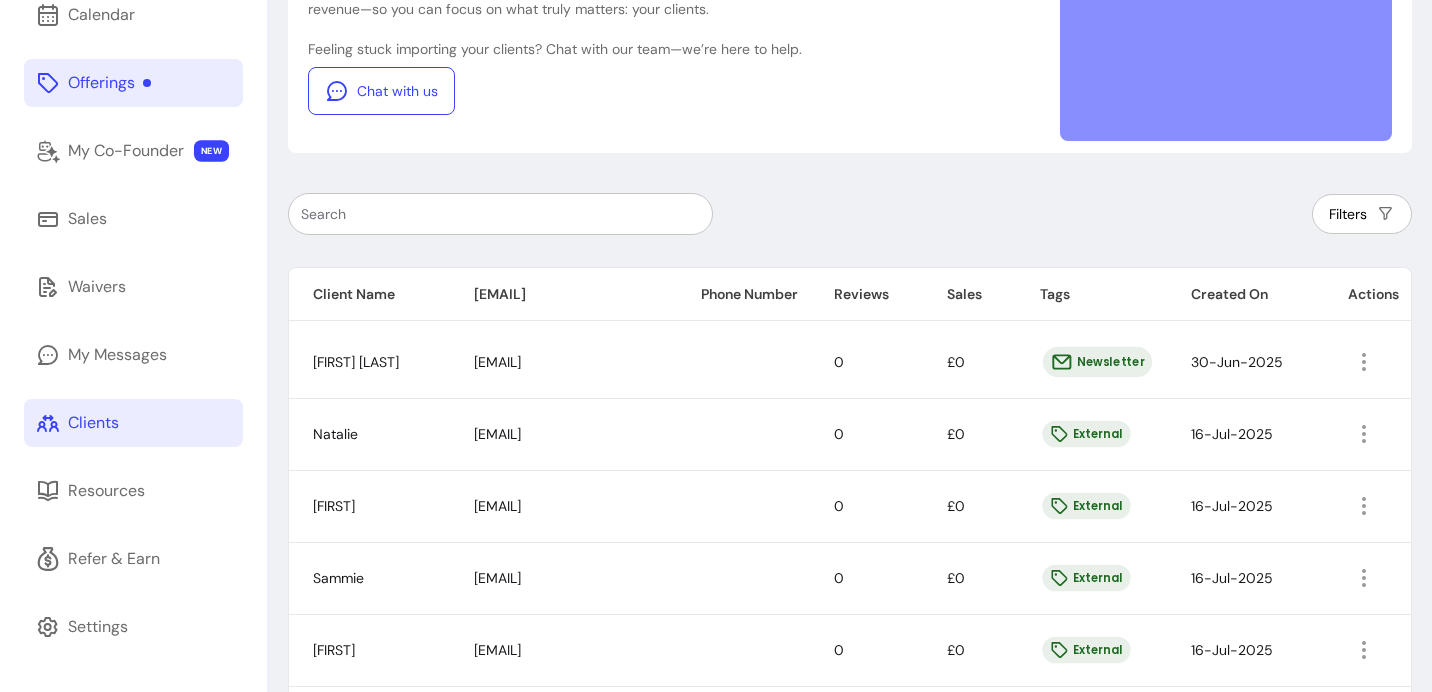 scroll, scrollTop: 287, scrollLeft: 0, axis: vertical 